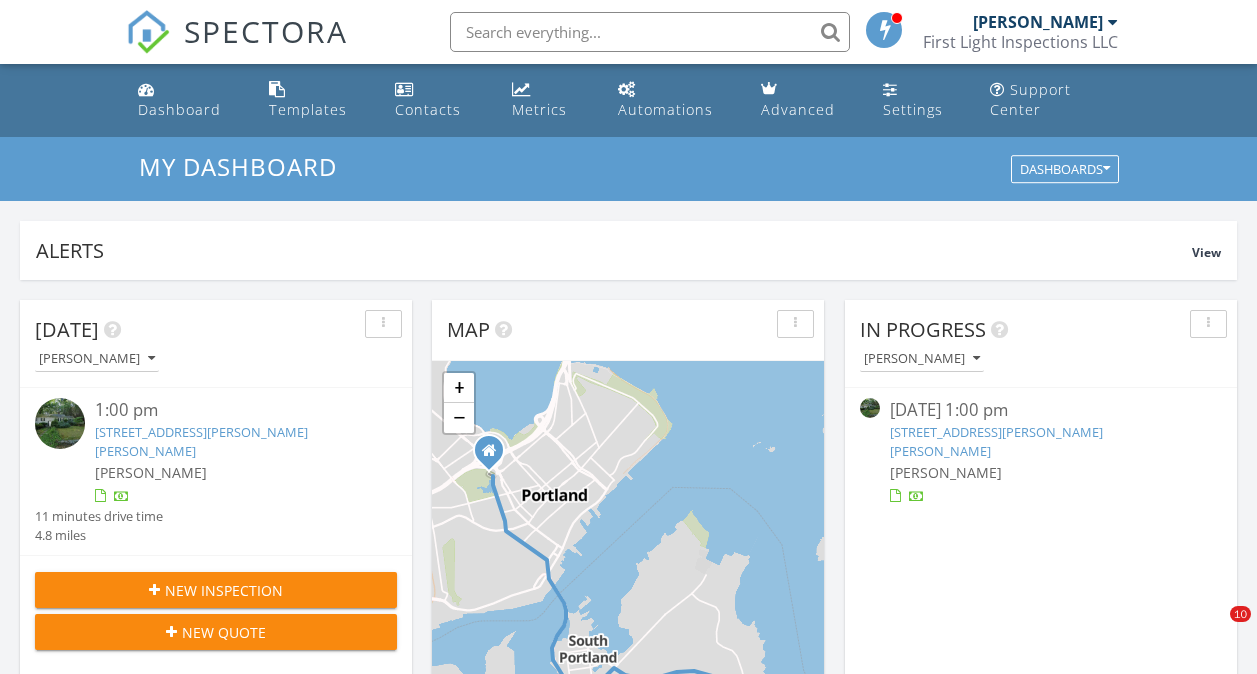 scroll, scrollTop: 988, scrollLeft: 0, axis: vertical 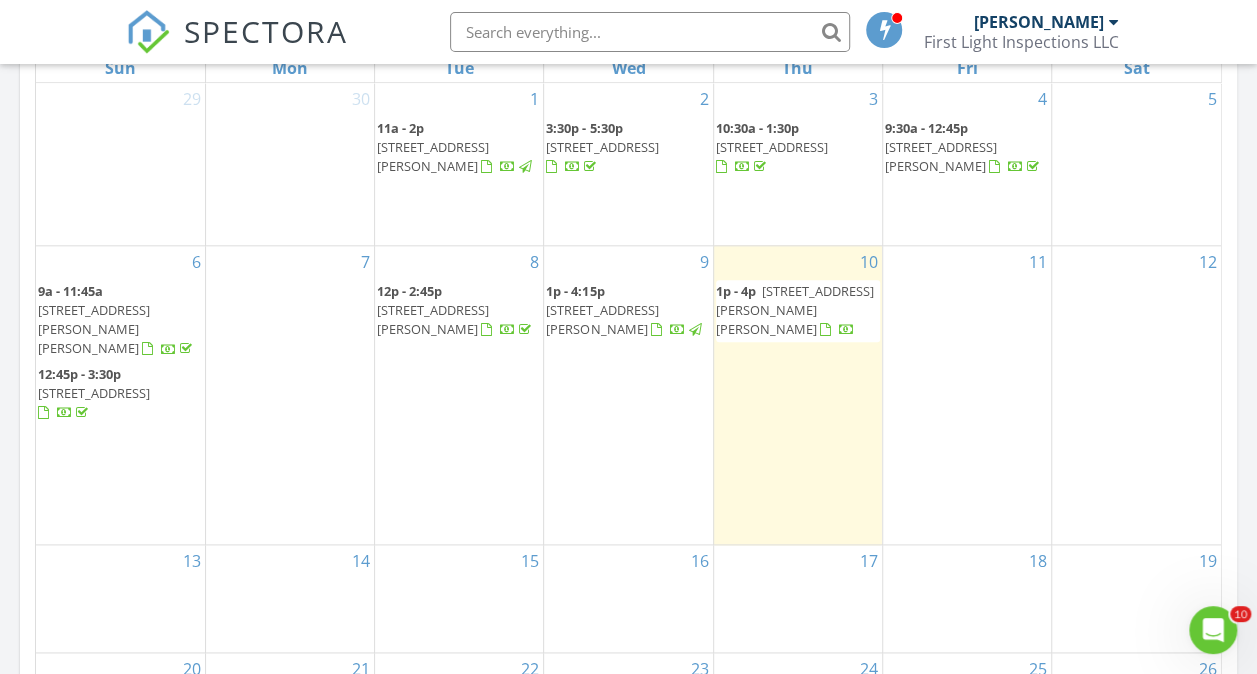 click on "[STREET_ADDRESS][PERSON_NAME][PERSON_NAME]" at bounding box center [795, 310] 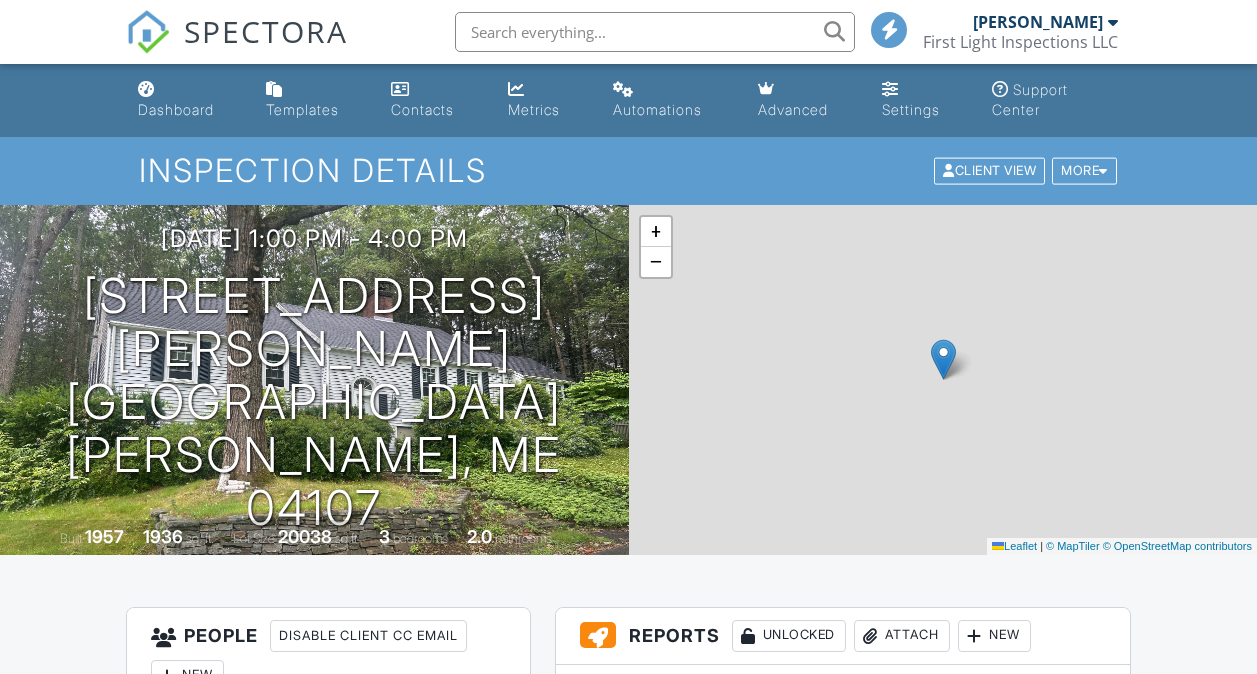 scroll, scrollTop: 0, scrollLeft: 0, axis: both 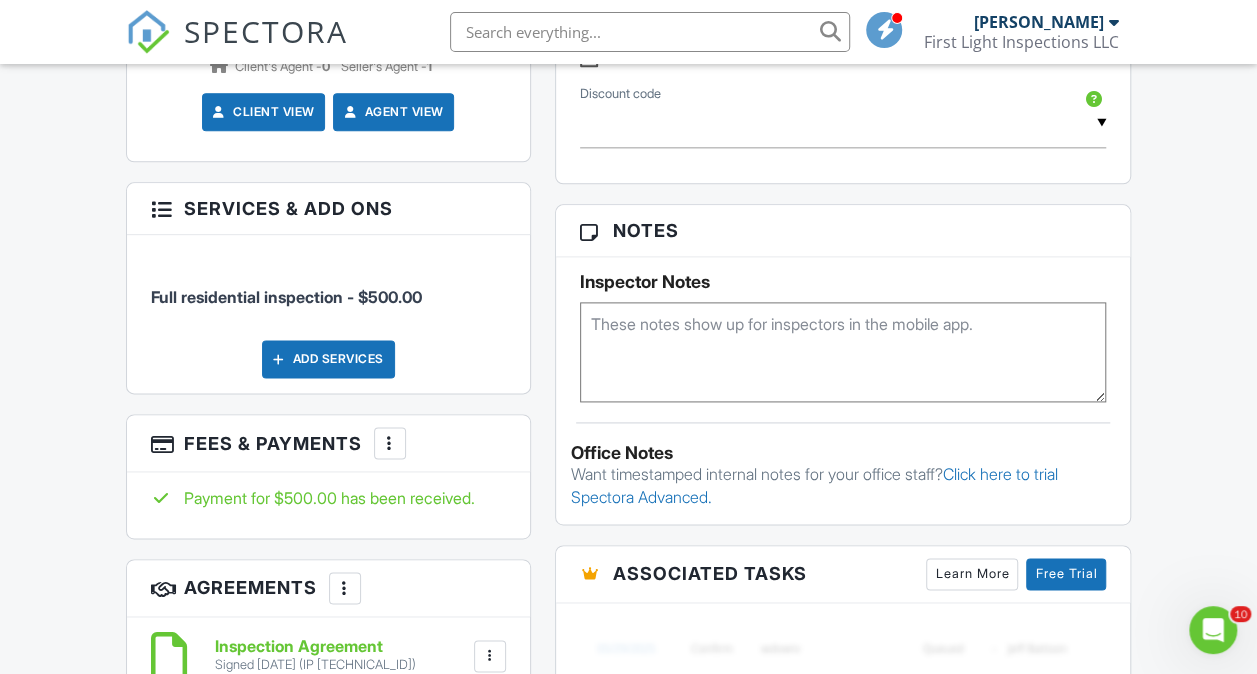 click on "Add Services" at bounding box center (328, 359) 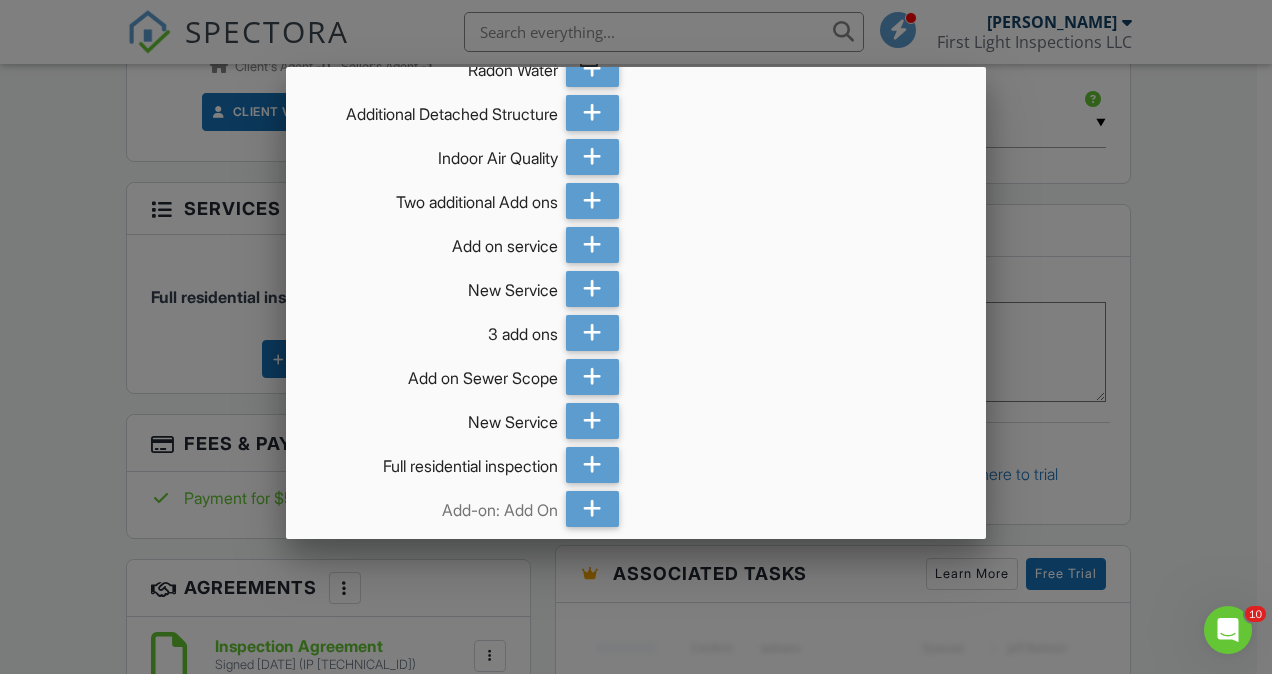 scroll, scrollTop: 513, scrollLeft: 0, axis: vertical 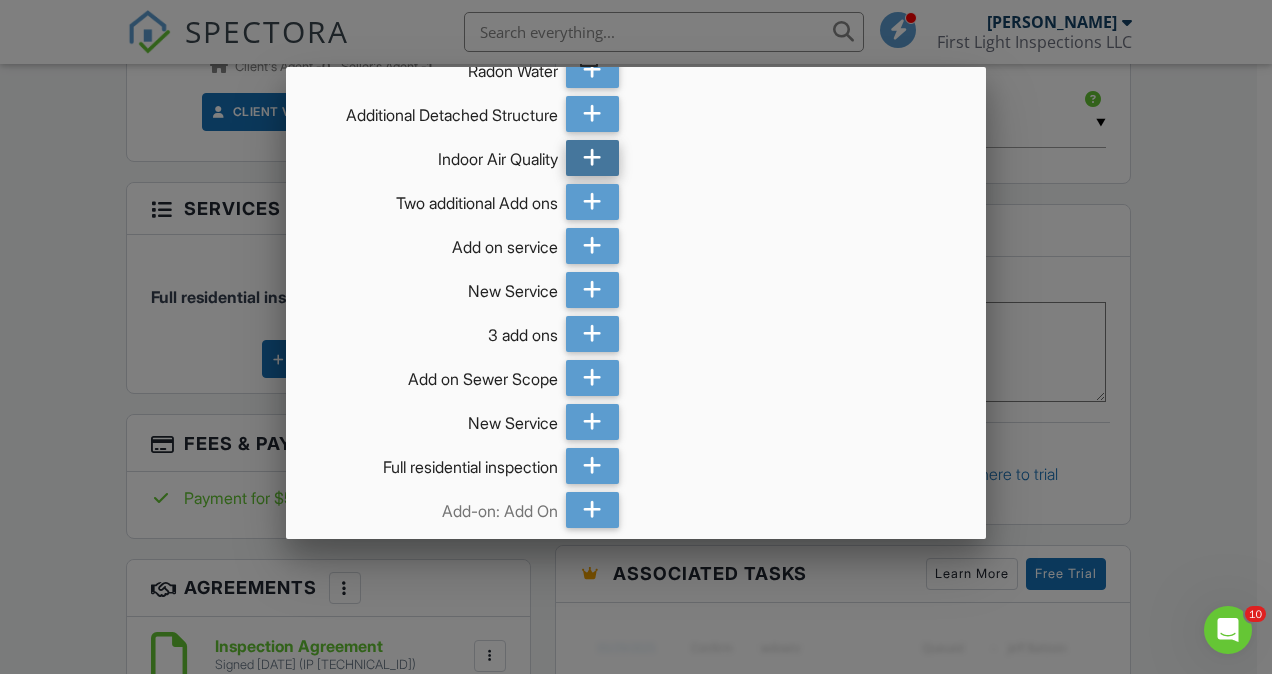 click at bounding box center (592, 158) 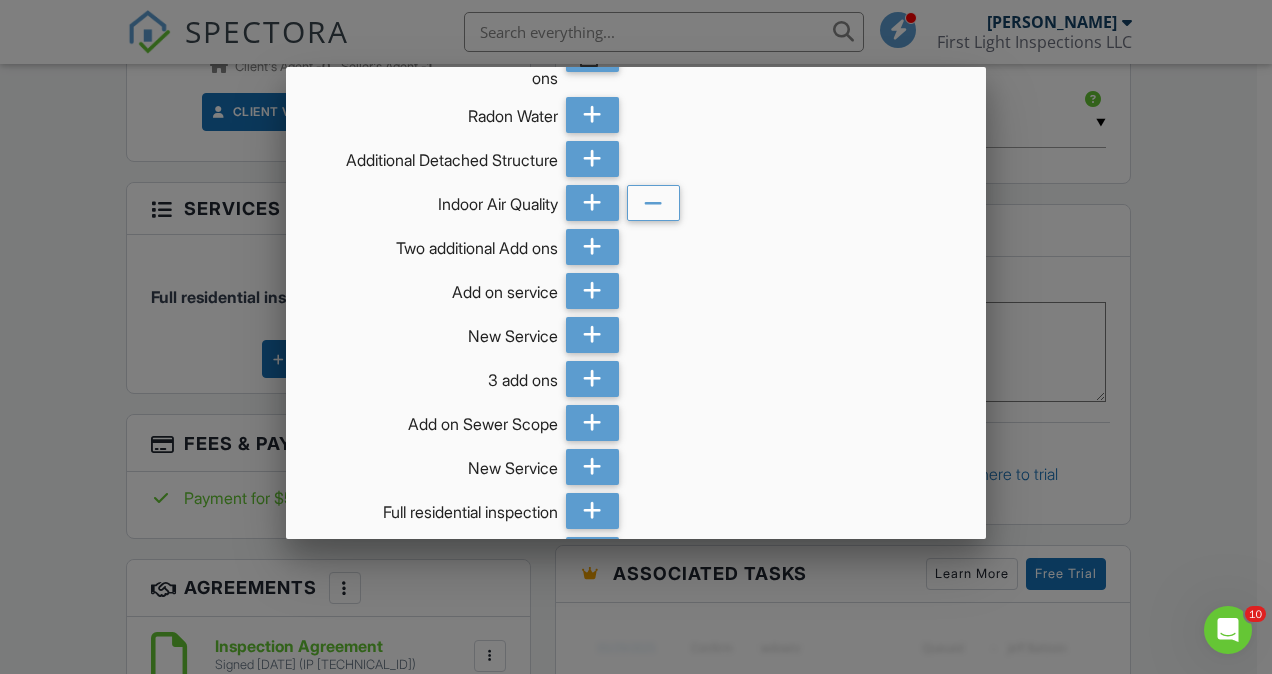 scroll, scrollTop: 456, scrollLeft: 0, axis: vertical 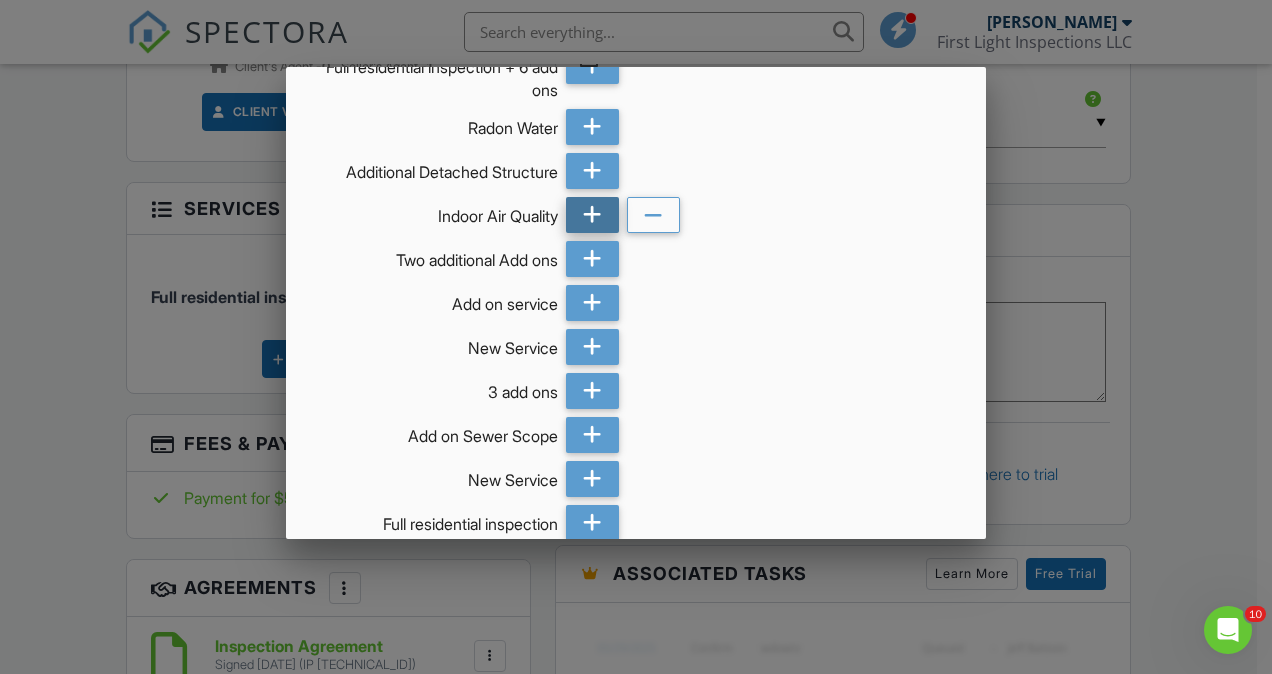 click at bounding box center (592, 215) 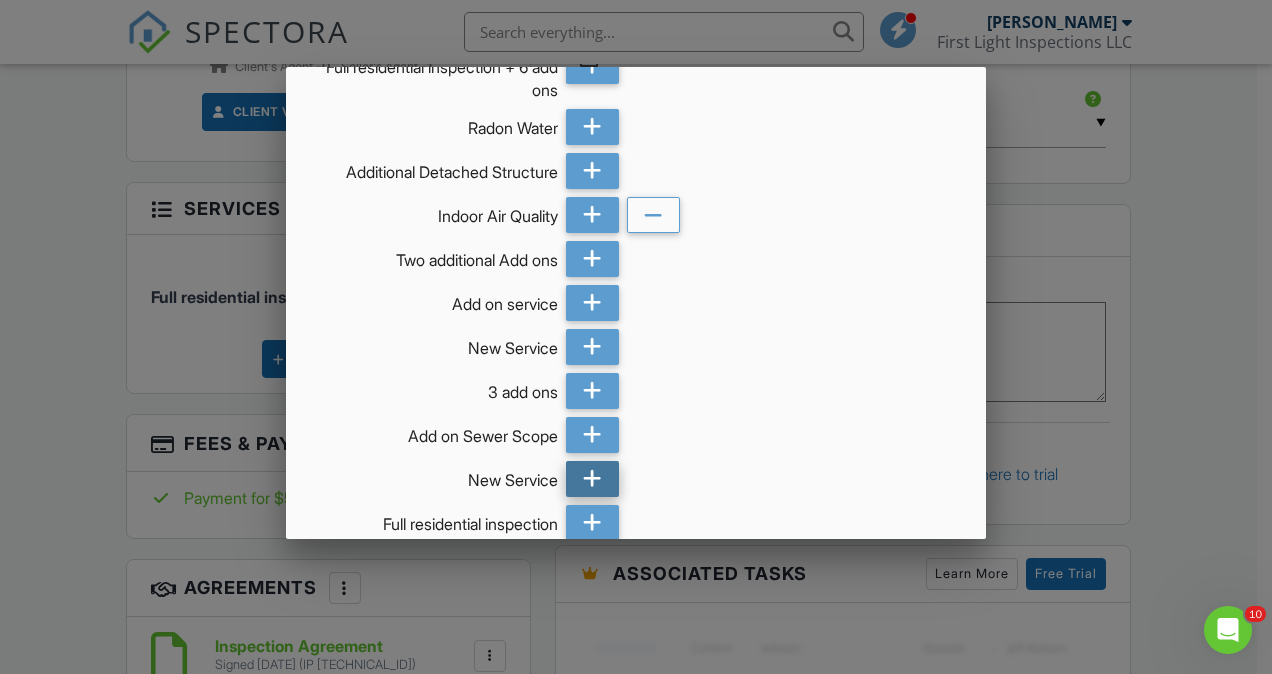 click at bounding box center [592, 479] 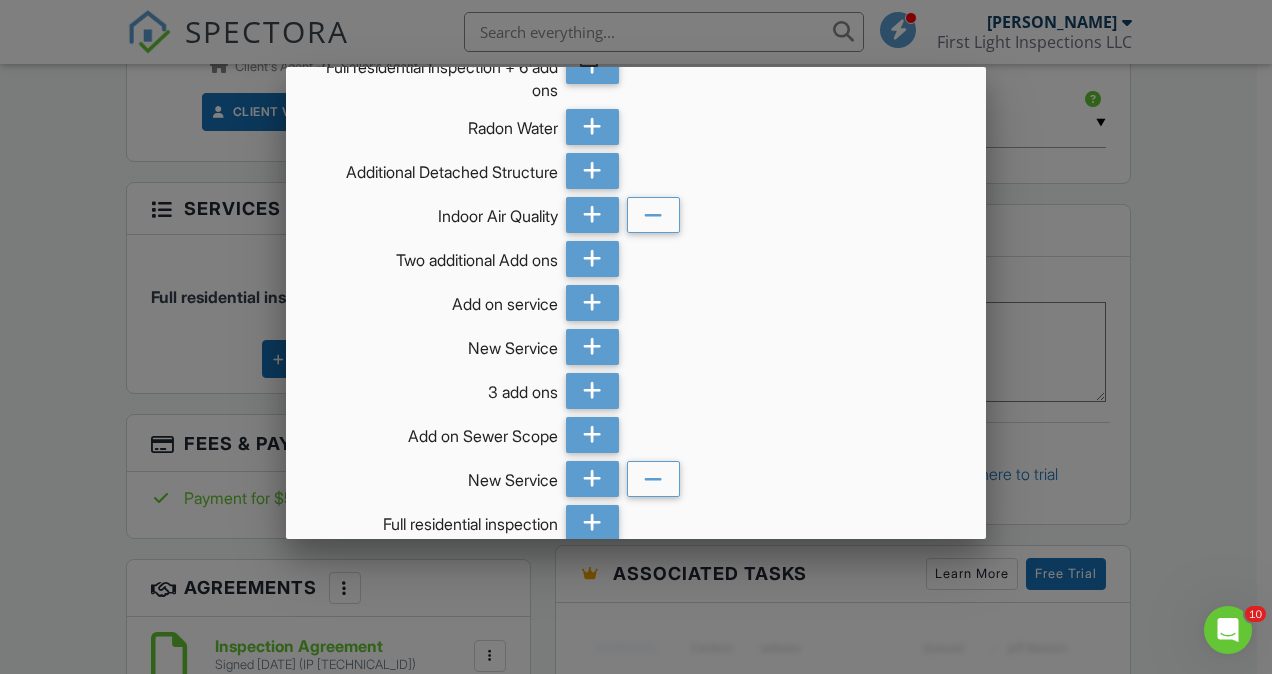 scroll, scrollTop: 600, scrollLeft: 0, axis: vertical 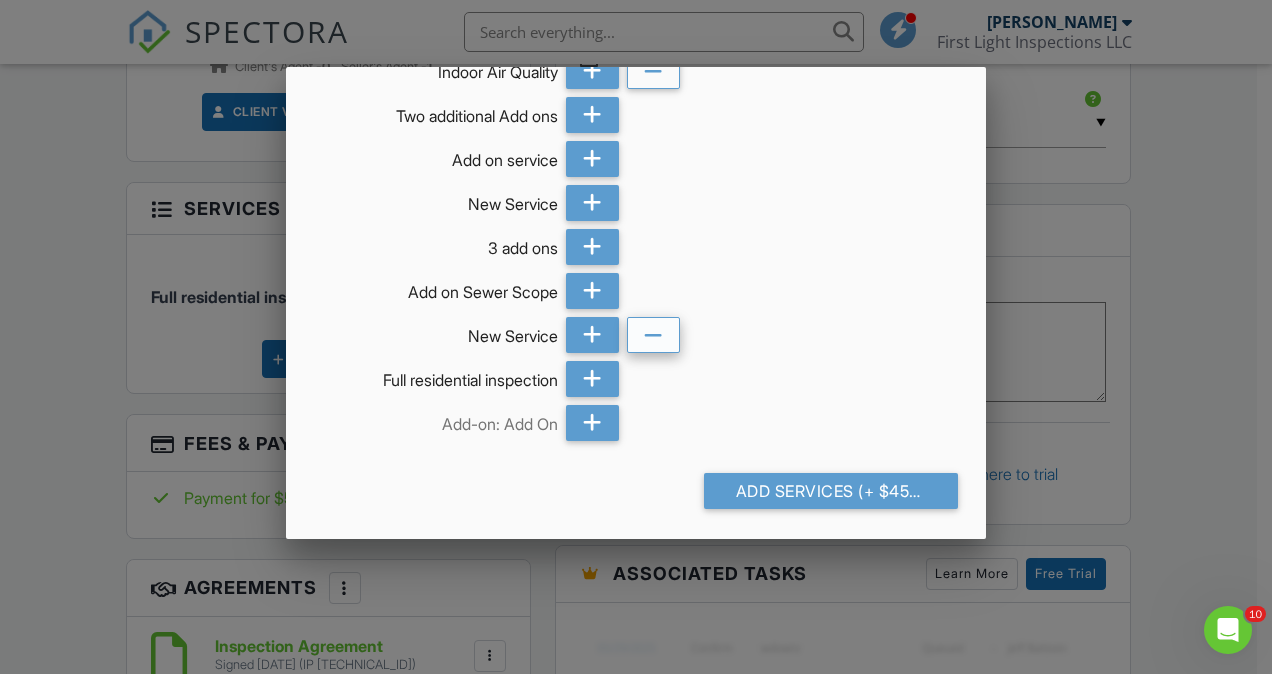 click at bounding box center [653, 336] 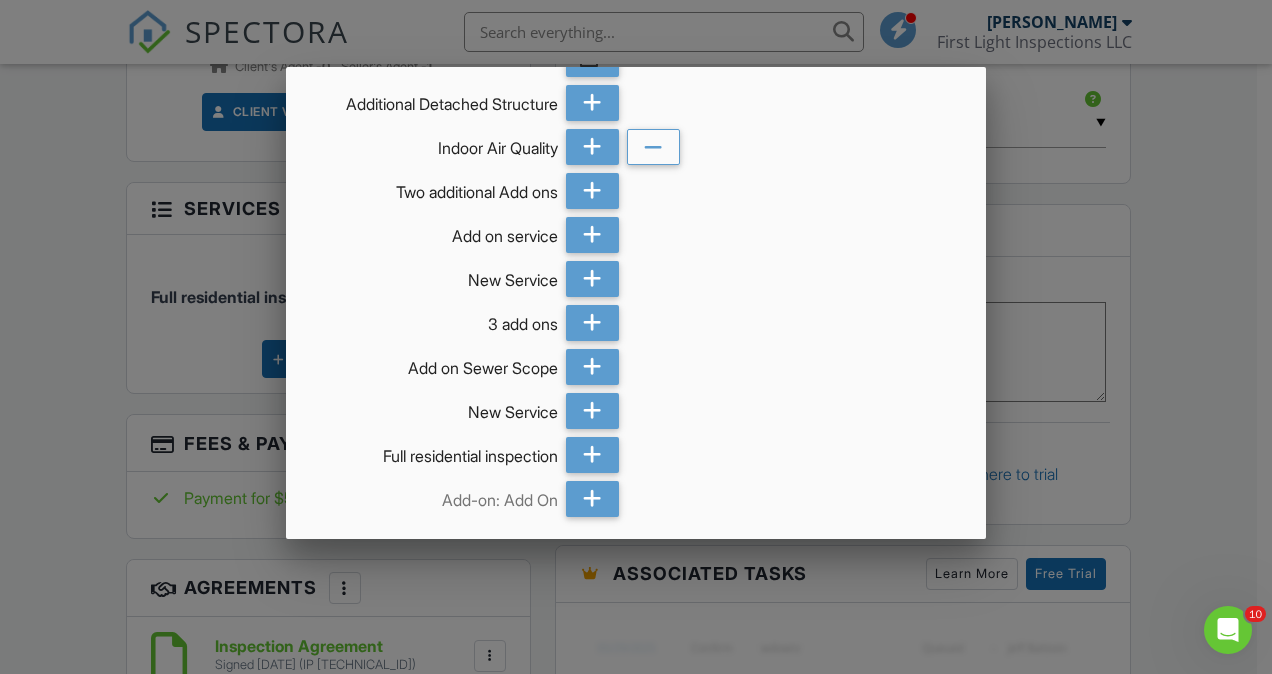 scroll, scrollTop: 523, scrollLeft: 0, axis: vertical 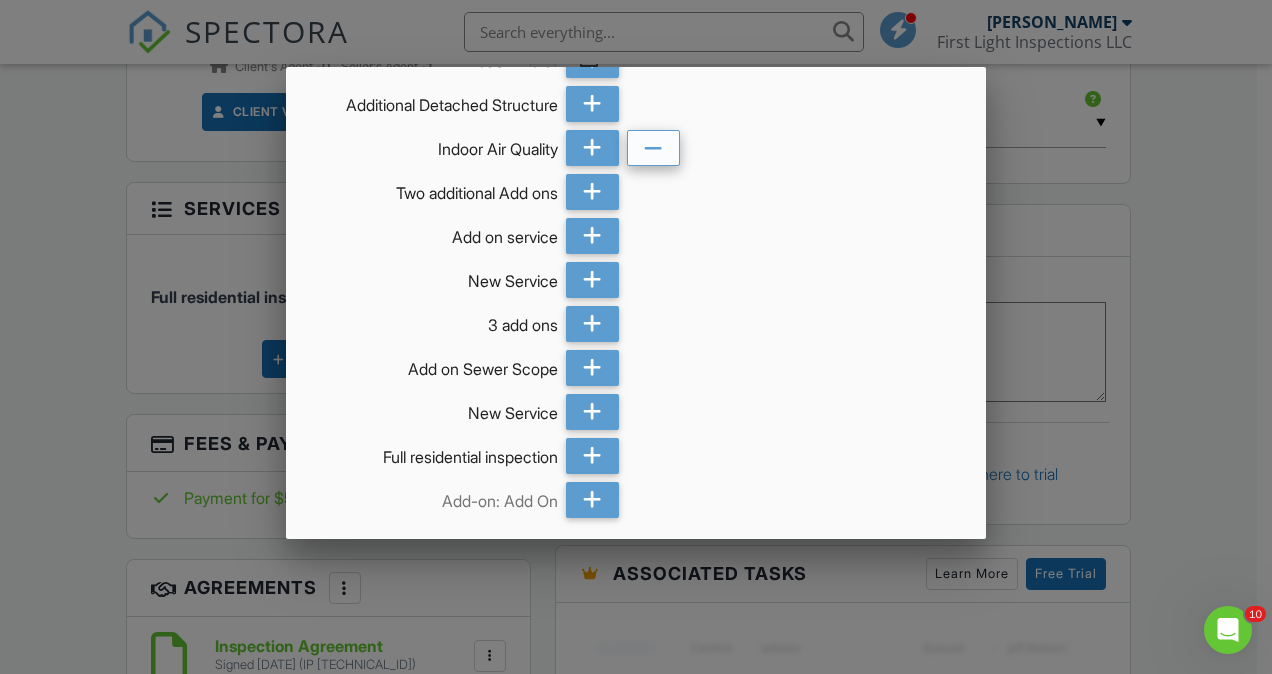 click at bounding box center (653, 148) 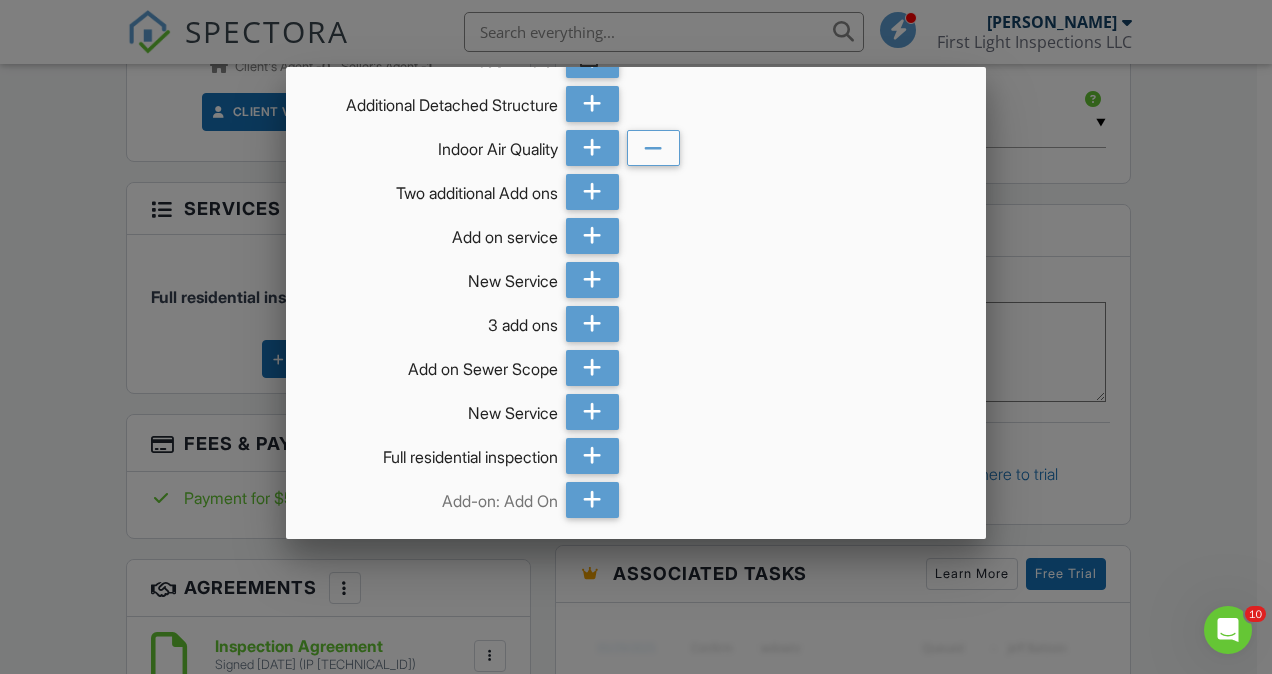 scroll, scrollTop: 600, scrollLeft: 0, axis: vertical 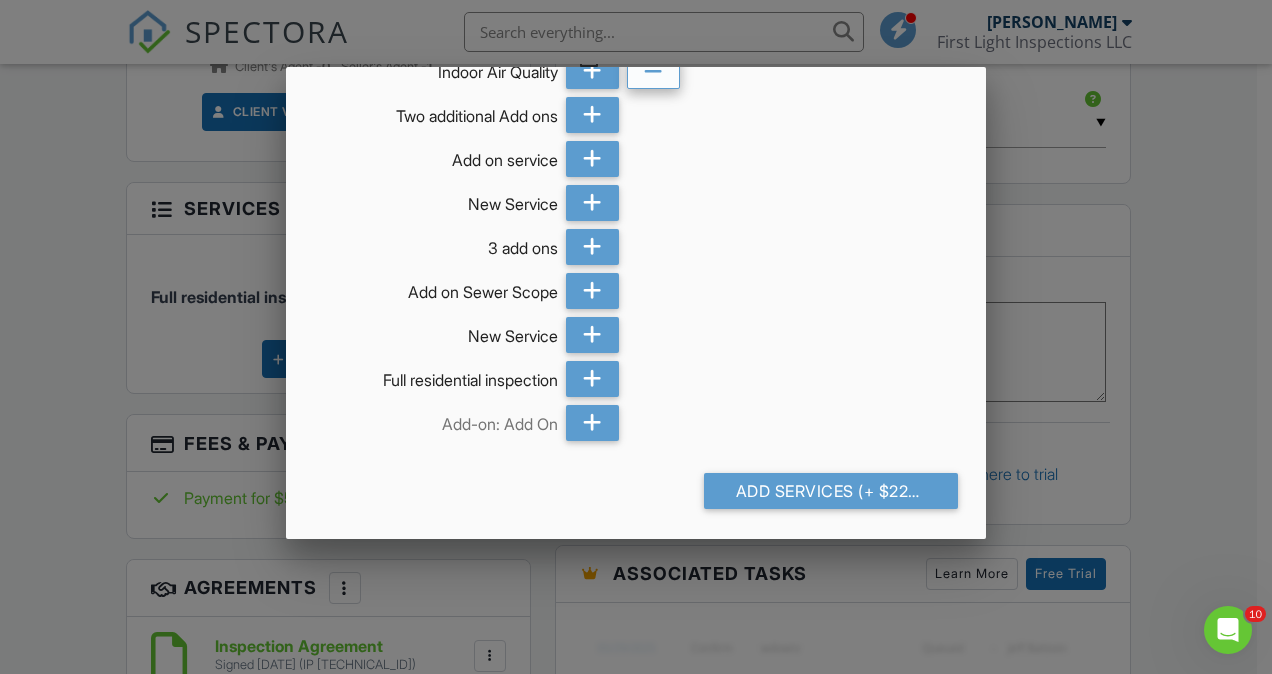 click at bounding box center (653, 72) 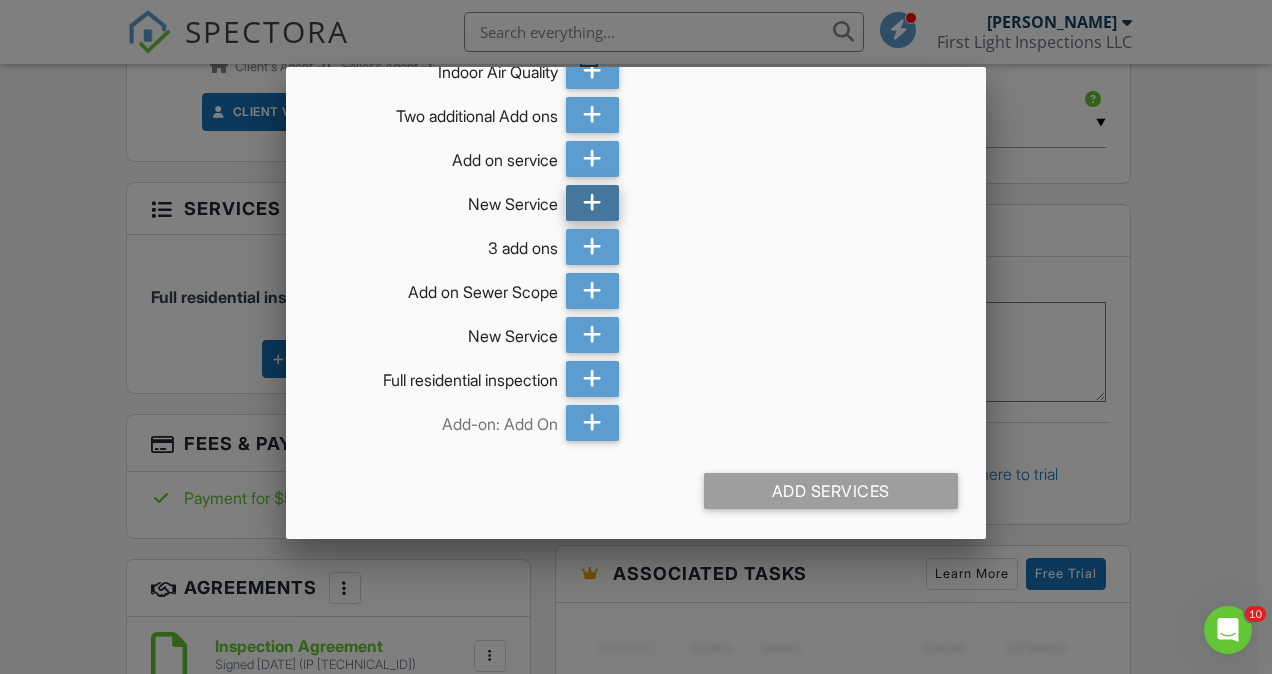 click at bounding box center [592, 203] 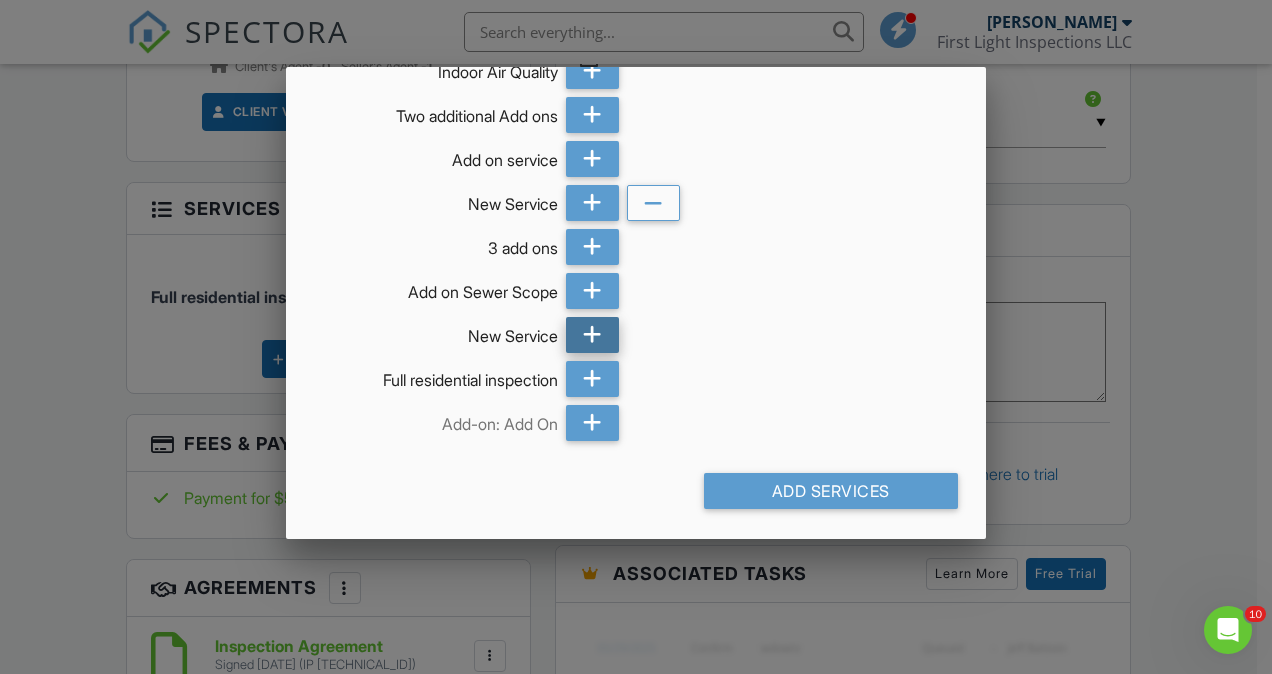 click at bounding box center (592, 335) 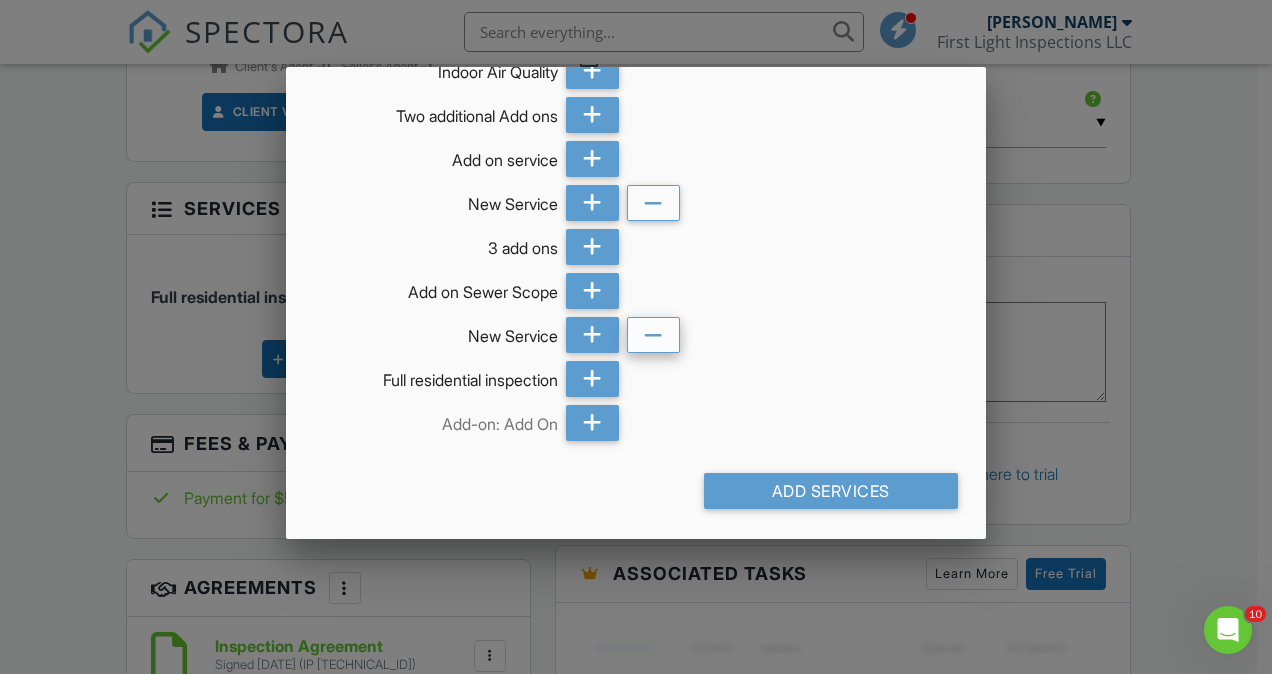 click at bounding box center [653, 336] 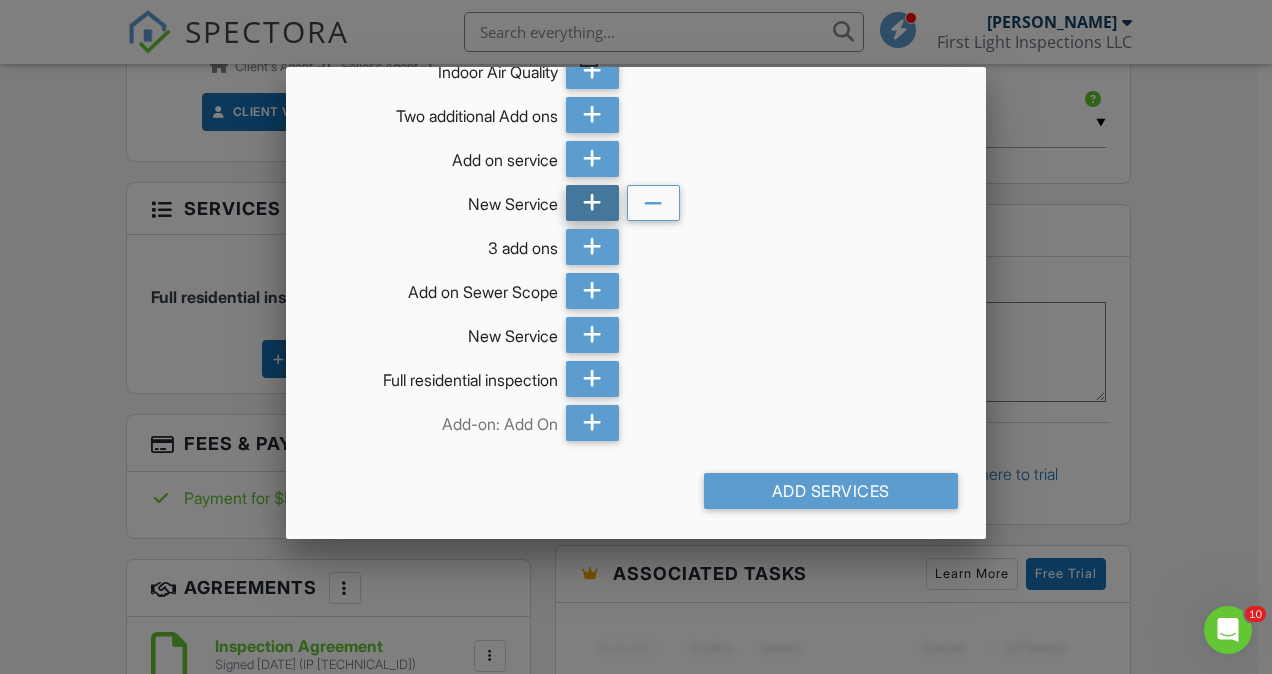 click at bounding box center [592, 203] 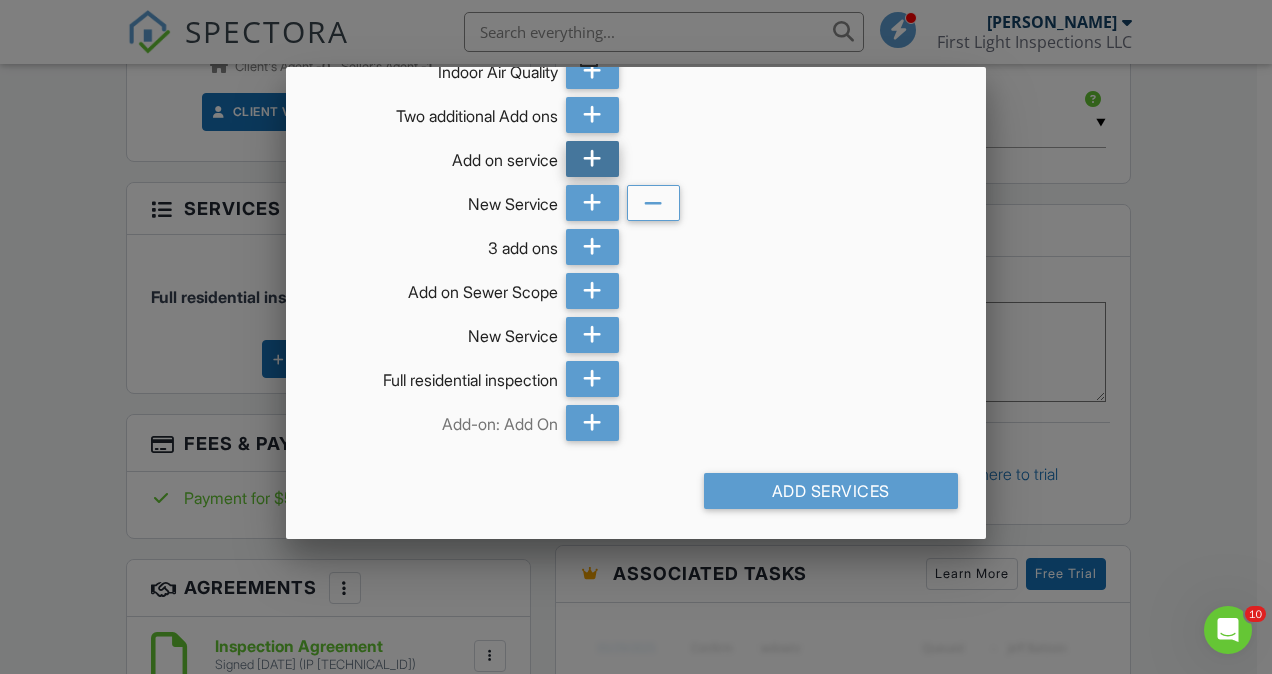 click at bounding box center (592, 159) 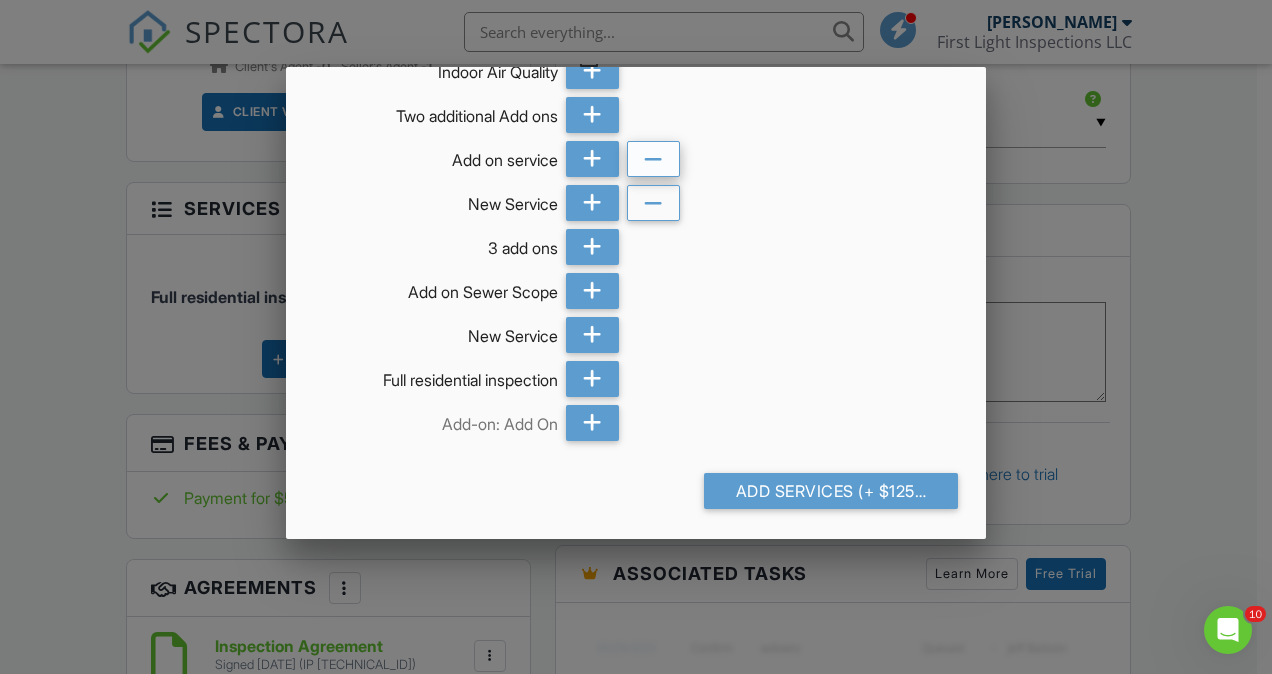 click at bounding box center [653, 160] 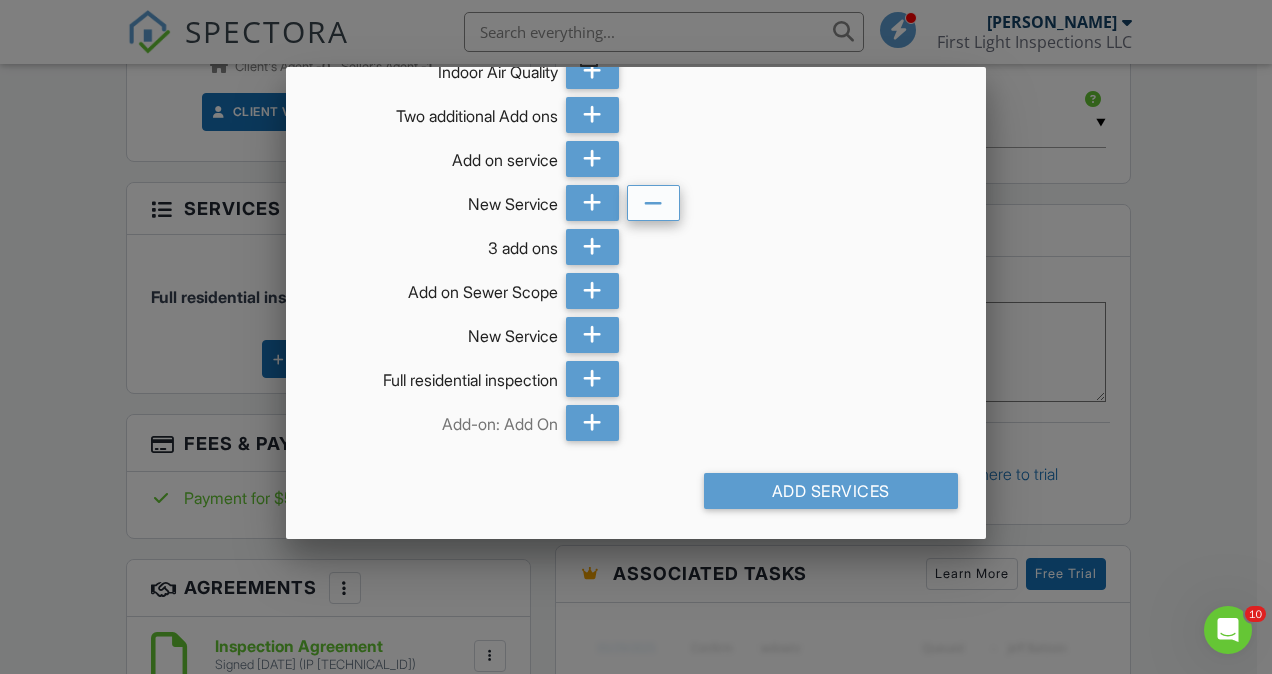 click at bounding box center (653, 204) 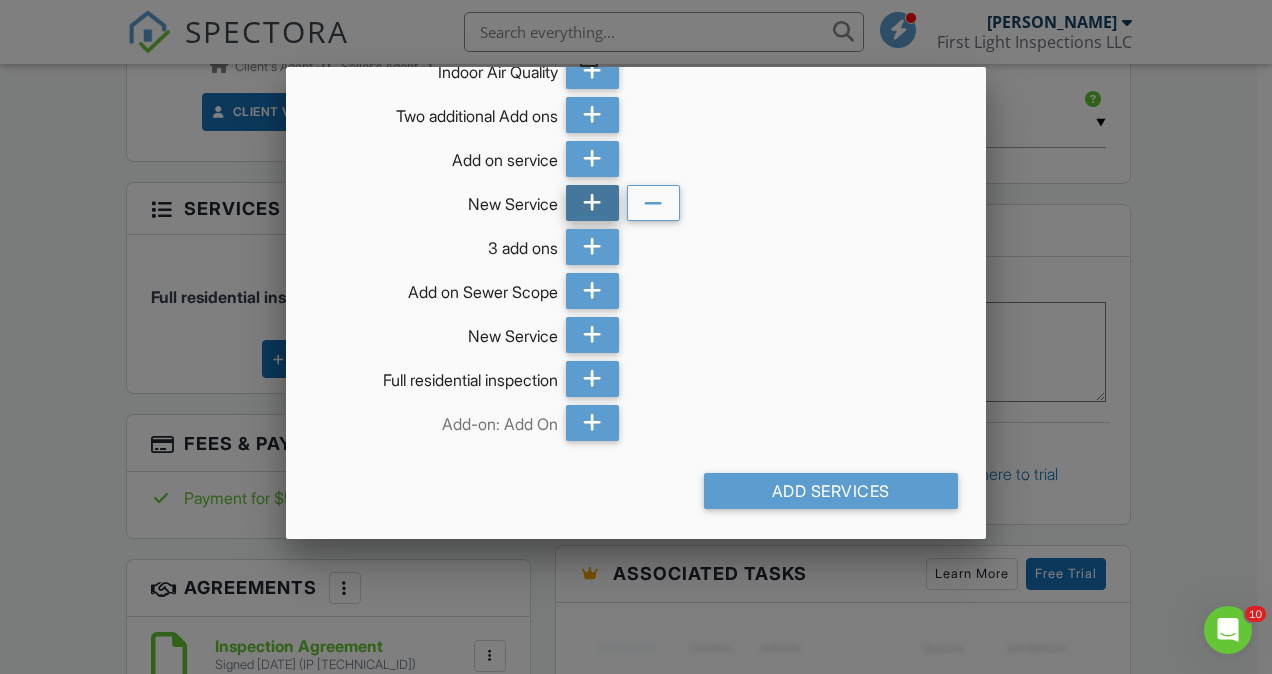 click at bounding box center (592, 203) 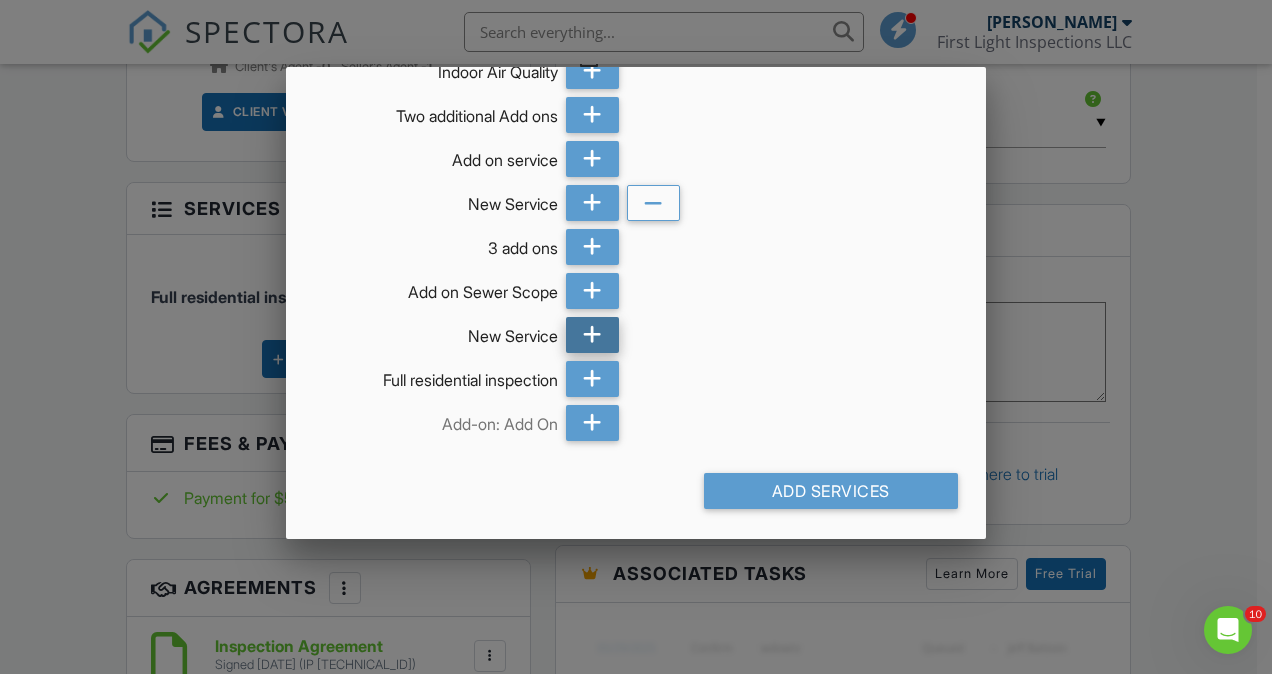 click at bounding box center [592, 335] 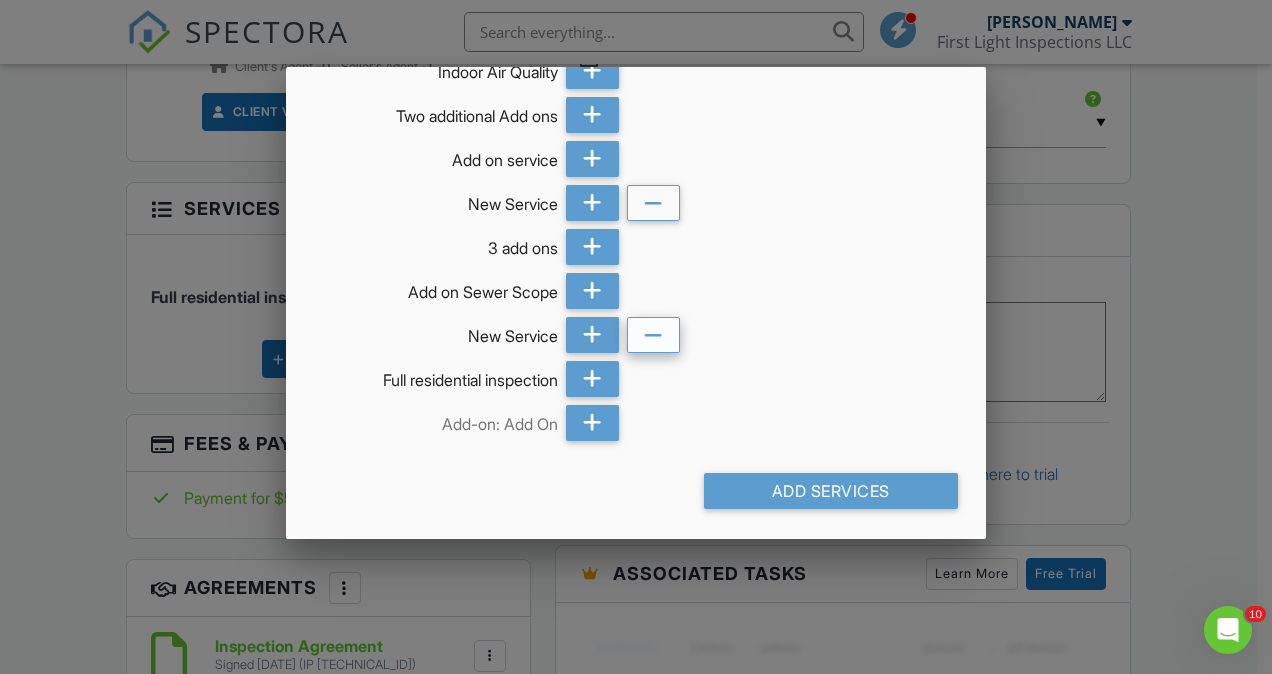 click at bounding box center (653, 336) 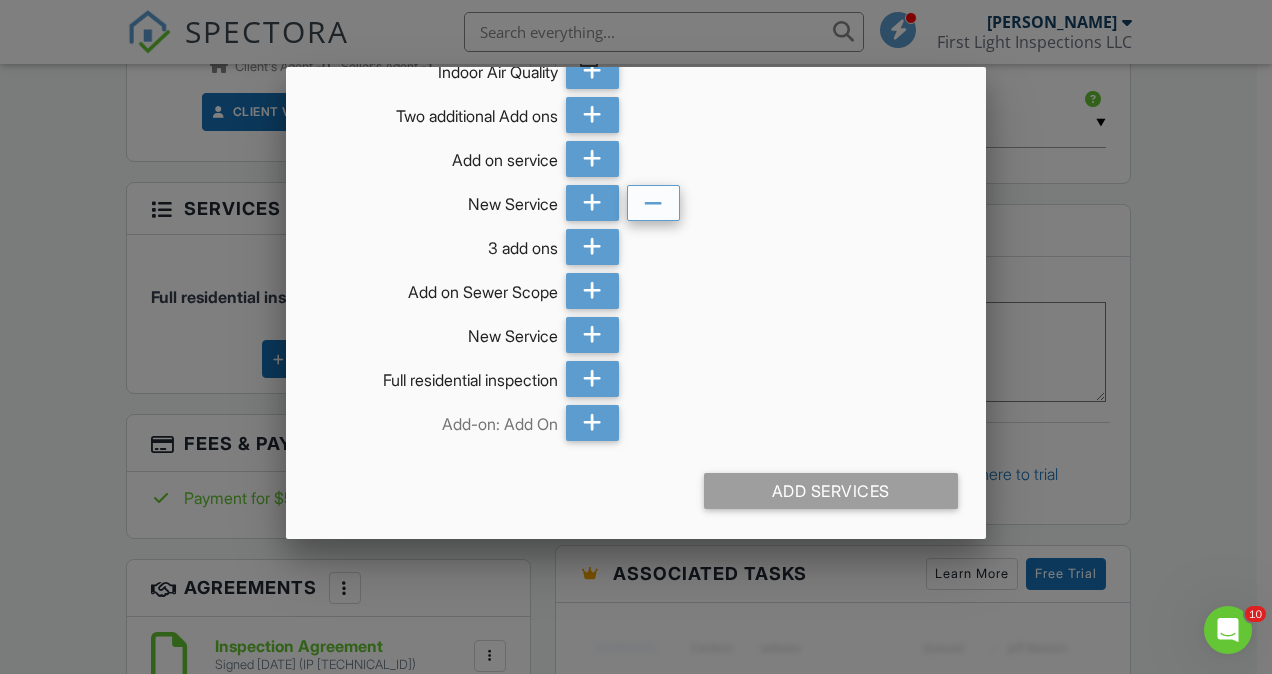click at bounding box center [653, 204] 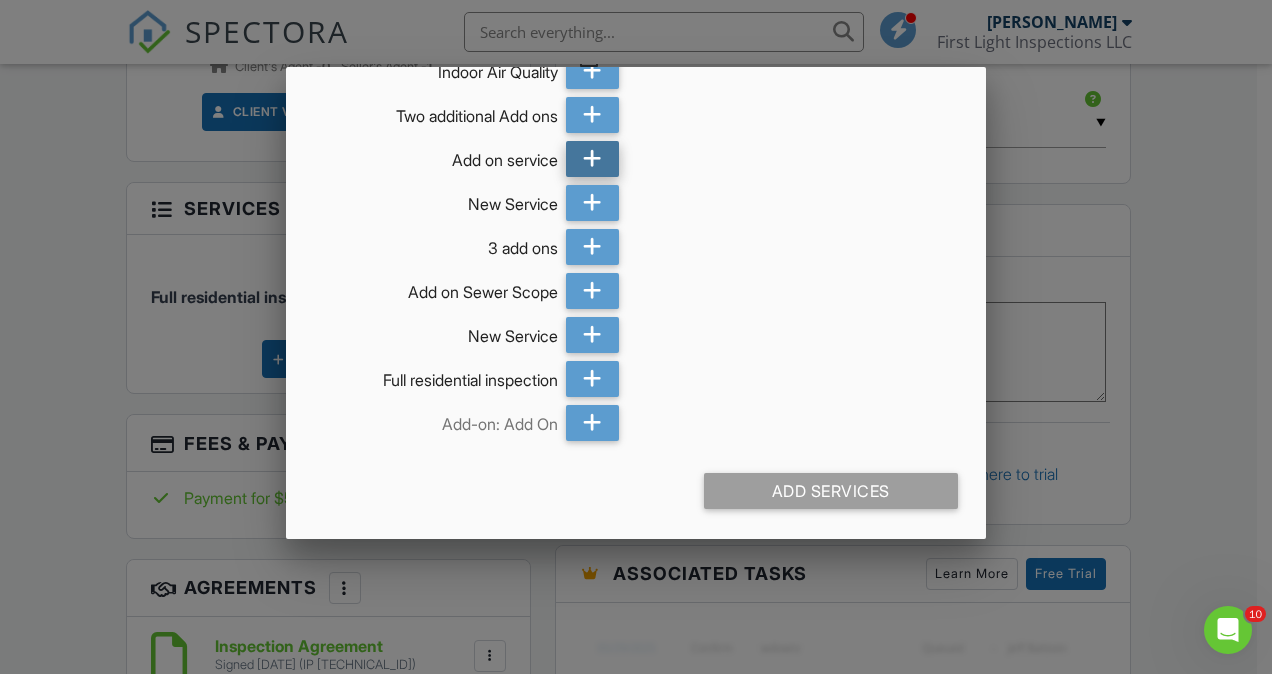 click at bounding box center [592, 159] 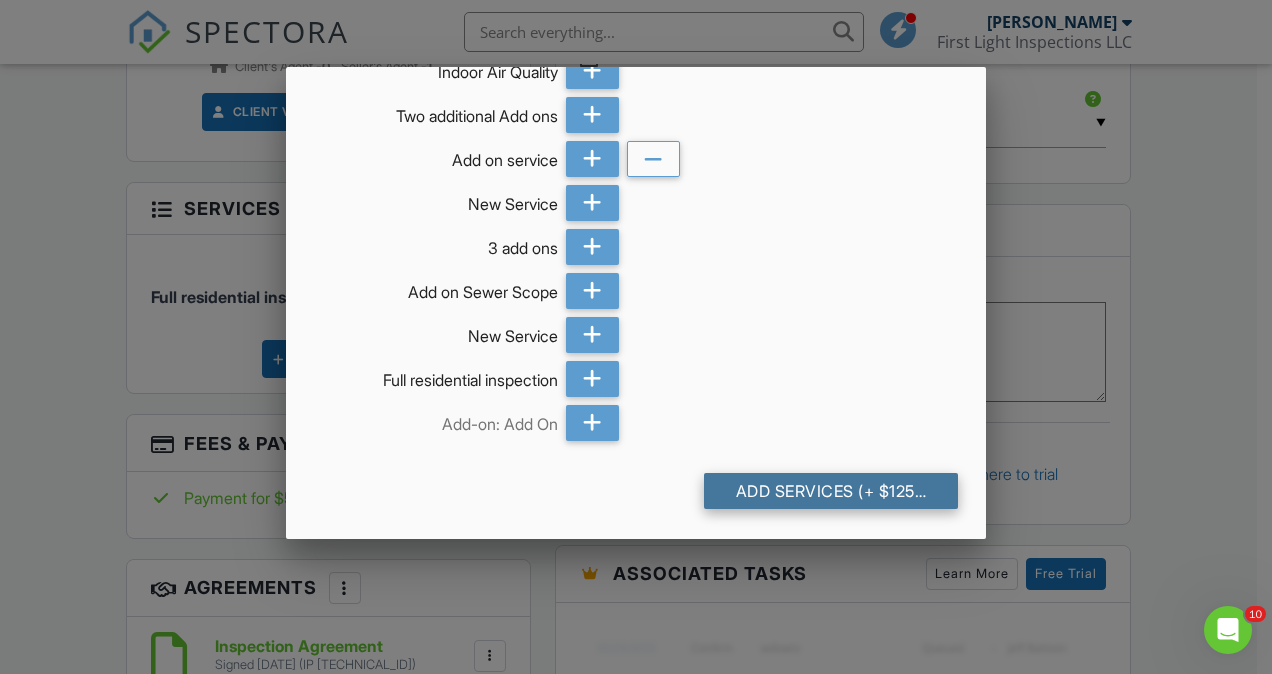 click on "Add Services
(+ $125.0)" at bounding box center [831, 491] 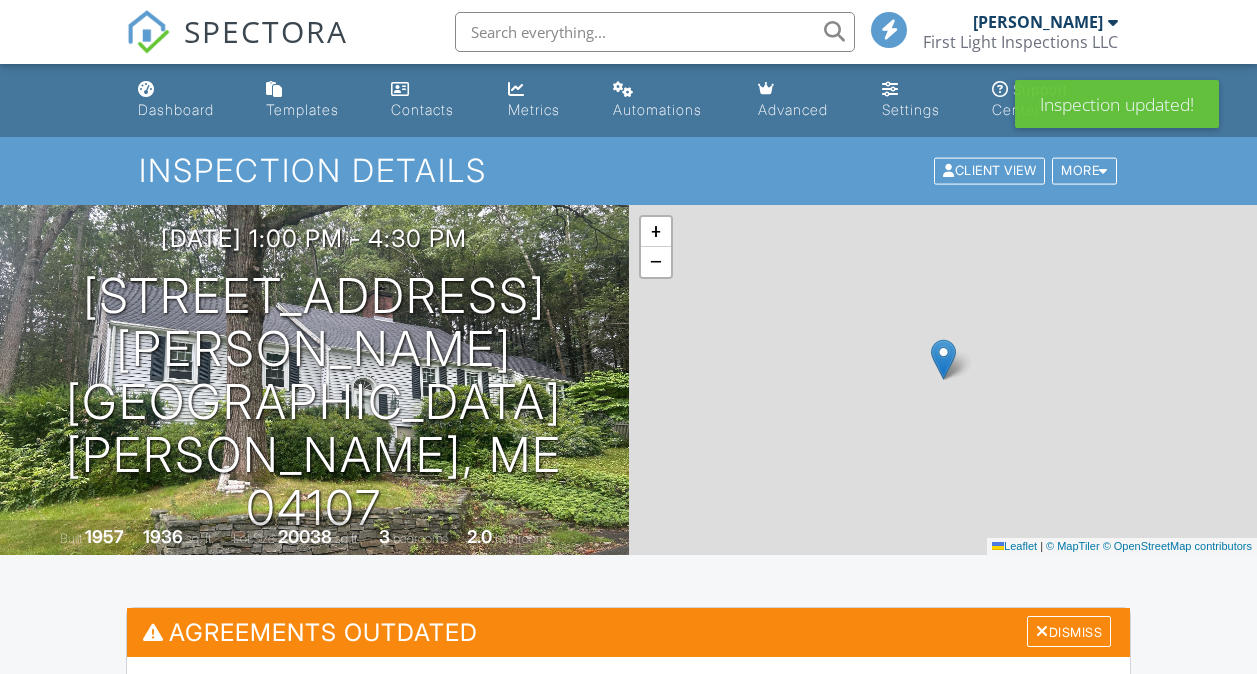 scroll, scrollTop: 0, scrollLeft: 0, axis: both 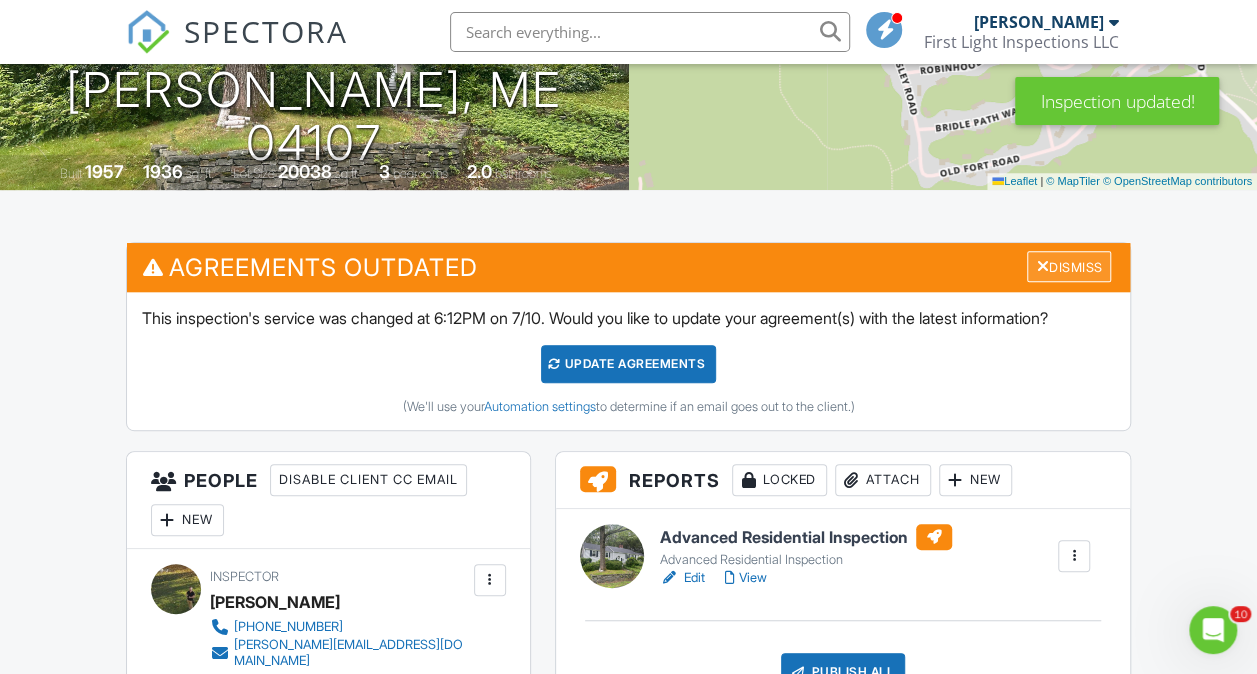 click at bounding box center (1042, 266) 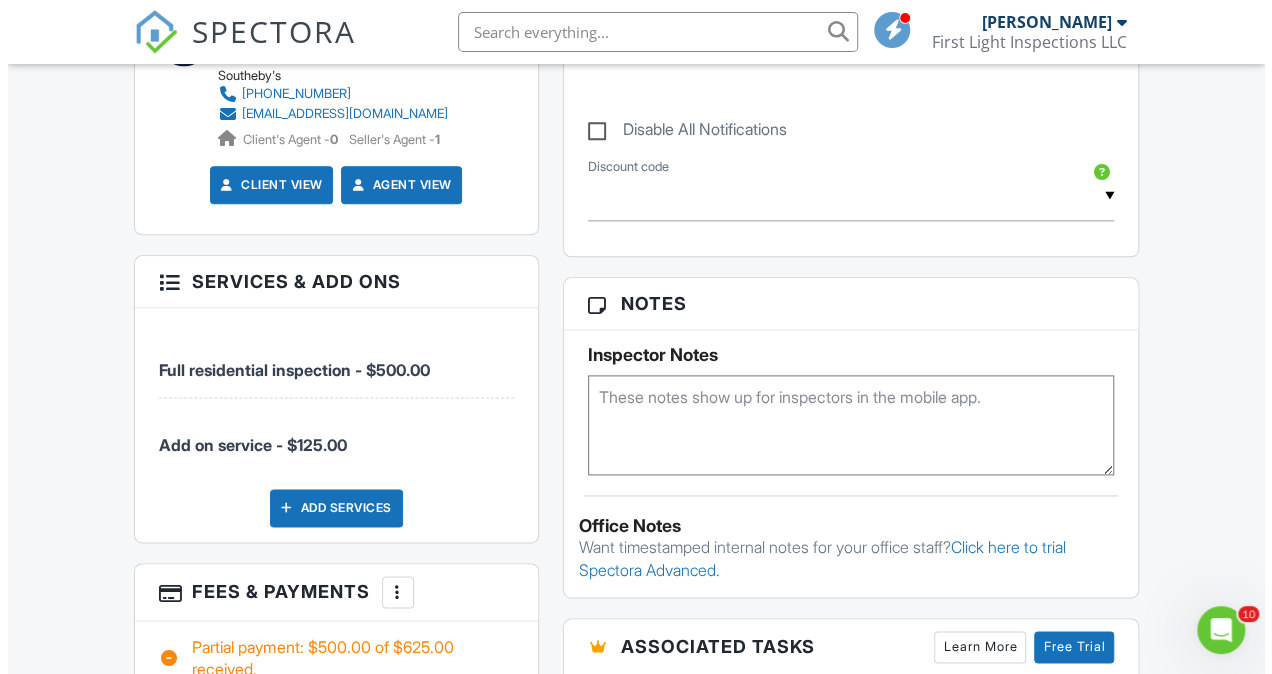 scroll, scrollTop: 1126, scrollLeft: 0, axis: vertical 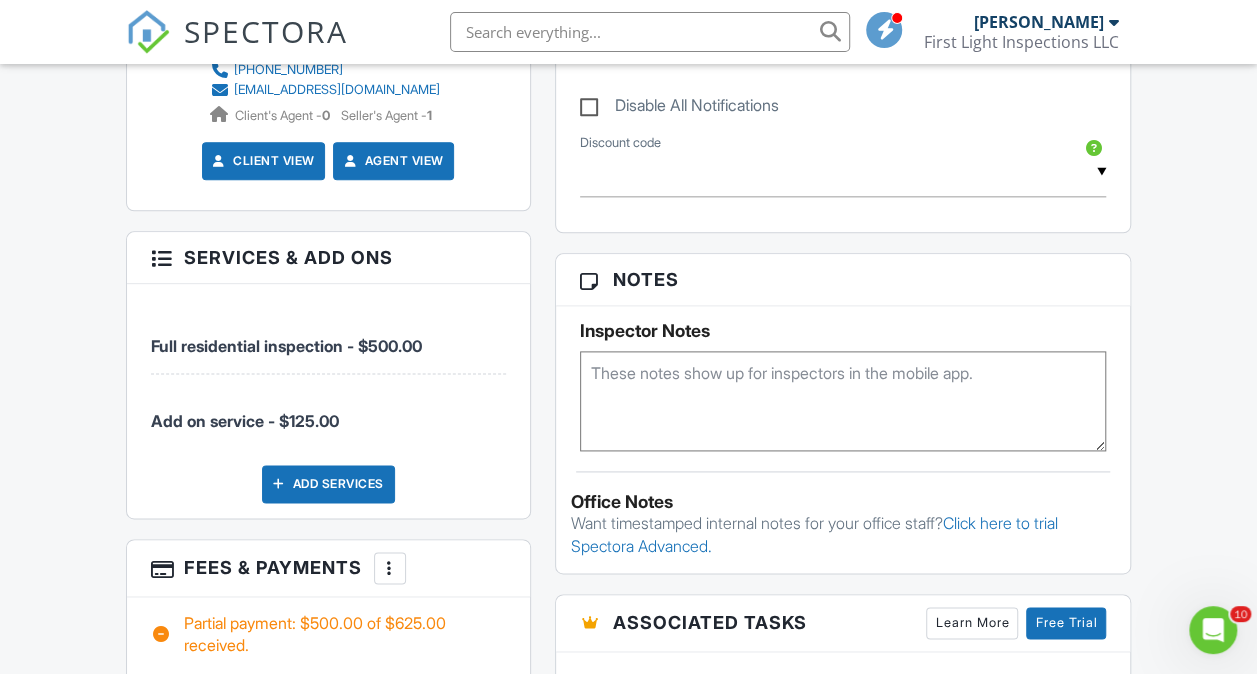 click at bounding box center [390, 568] 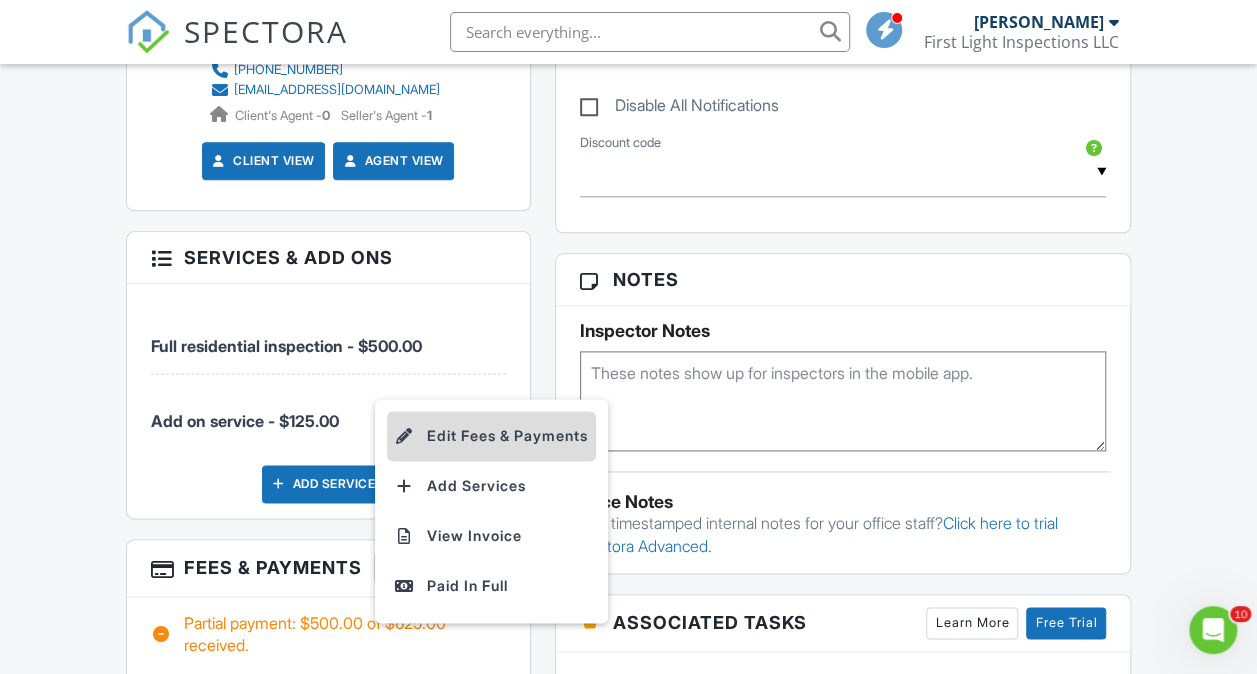 click on "Edit Fees & Payments" at bounding box center [491, 436] 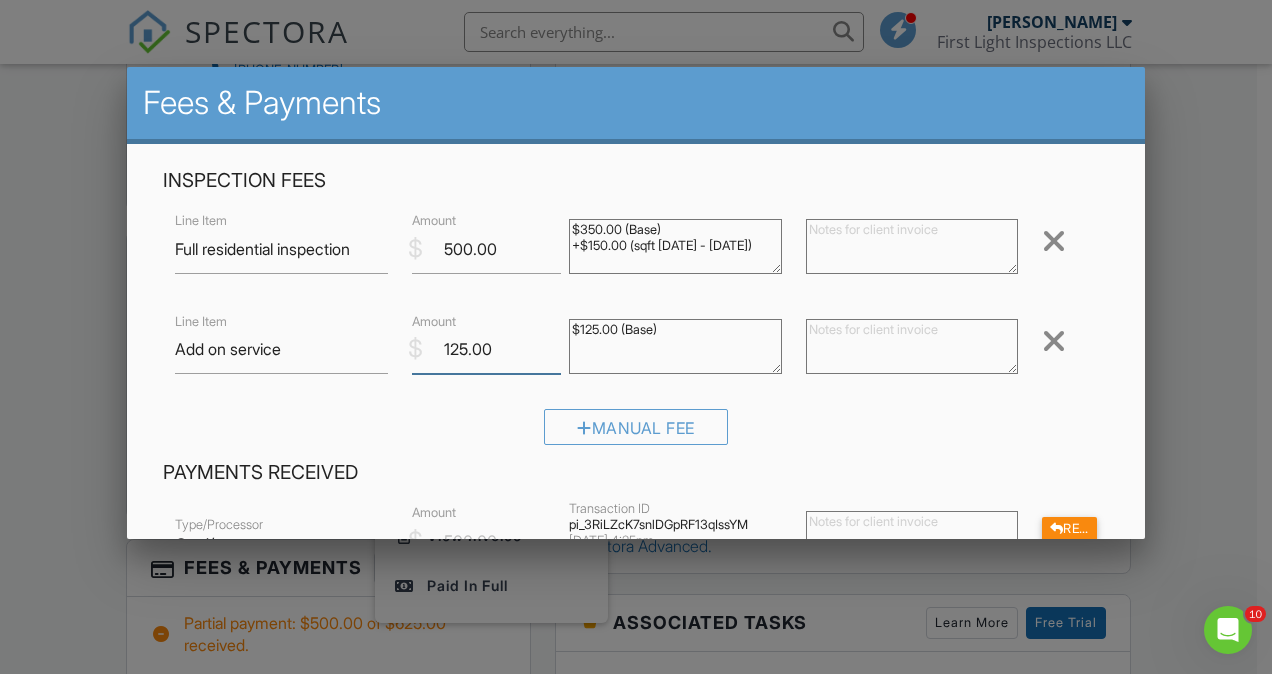 click on "125.00" at bounding box center (487, 349) 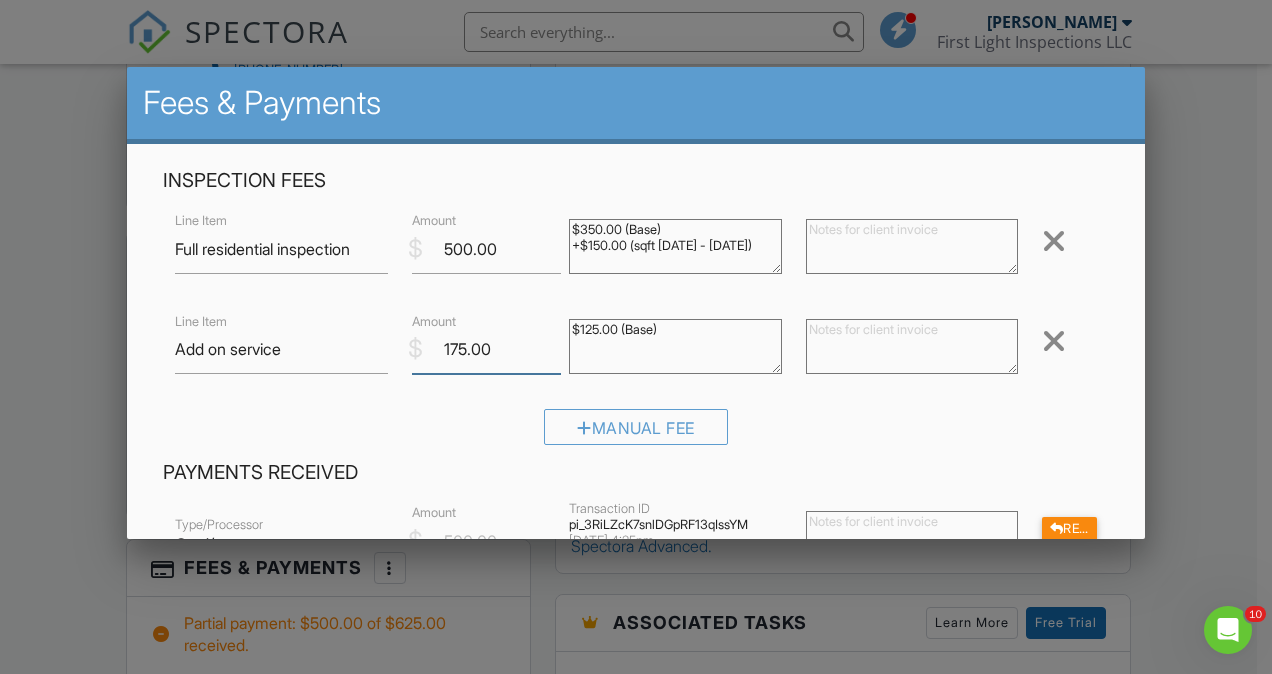 type on "175.00" 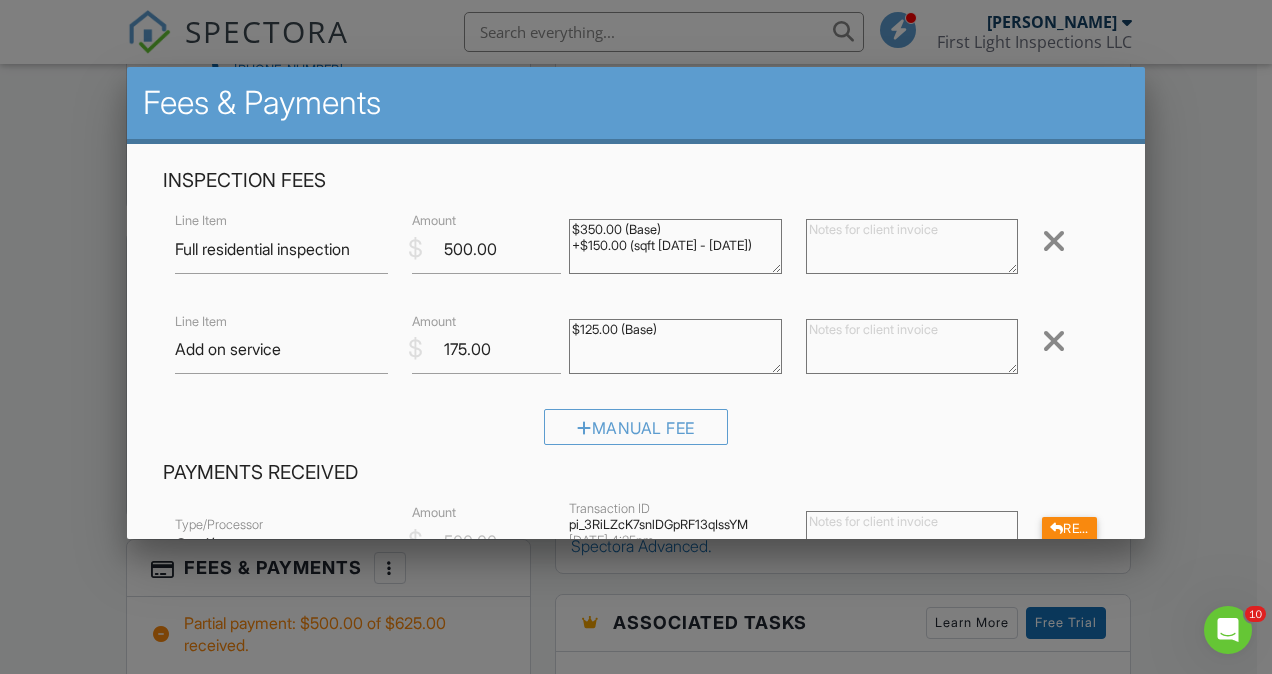 click on "$125.00 (Base)" at bounding box center (675, 346) 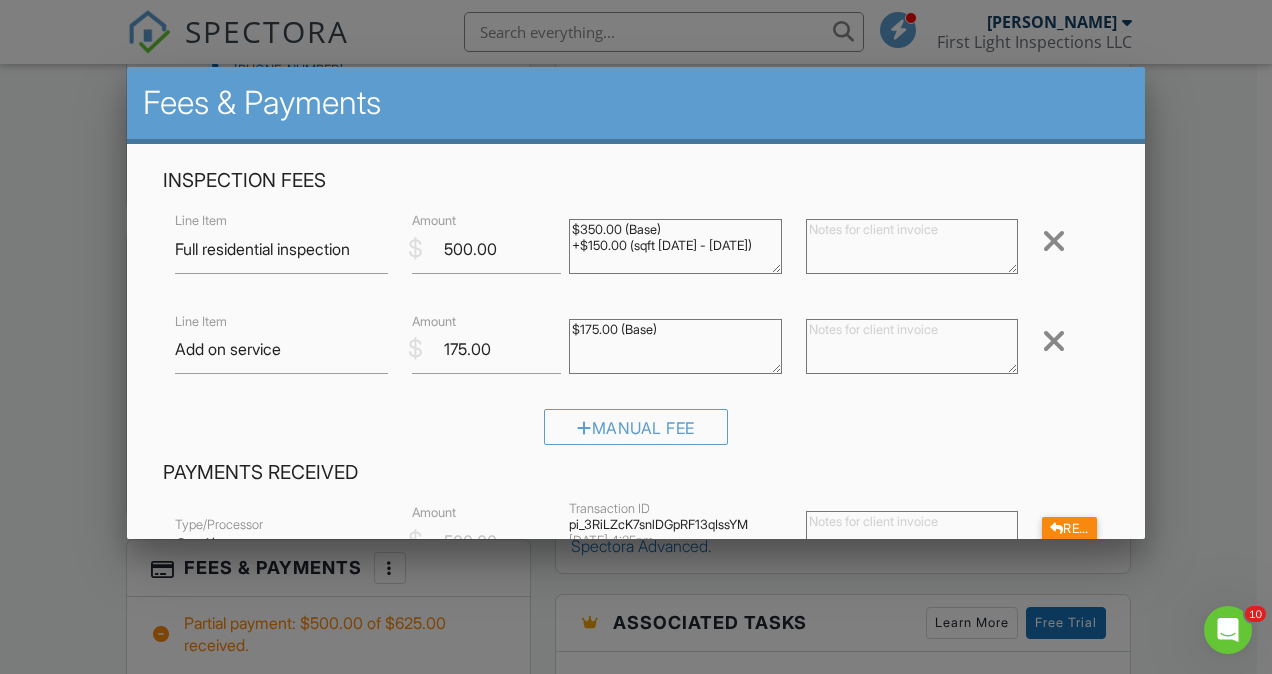 type on "$175.00 (Base)" 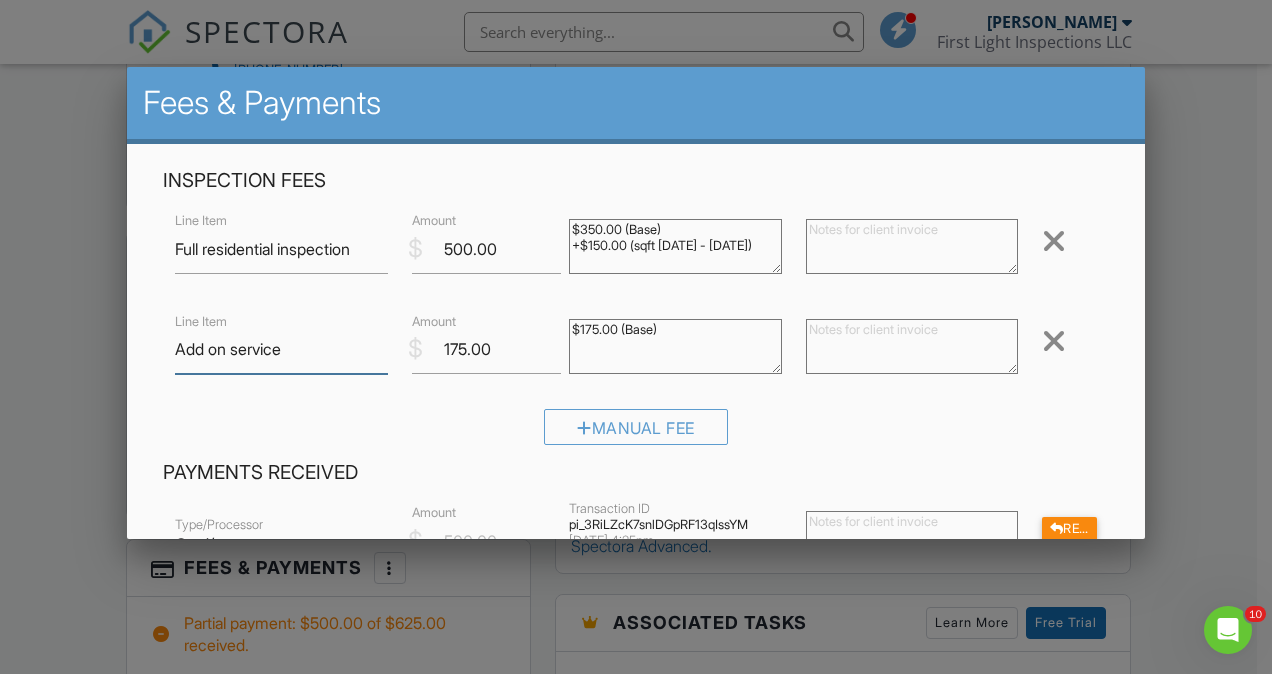 click on "Add on service" at bounding box center (281, 349) 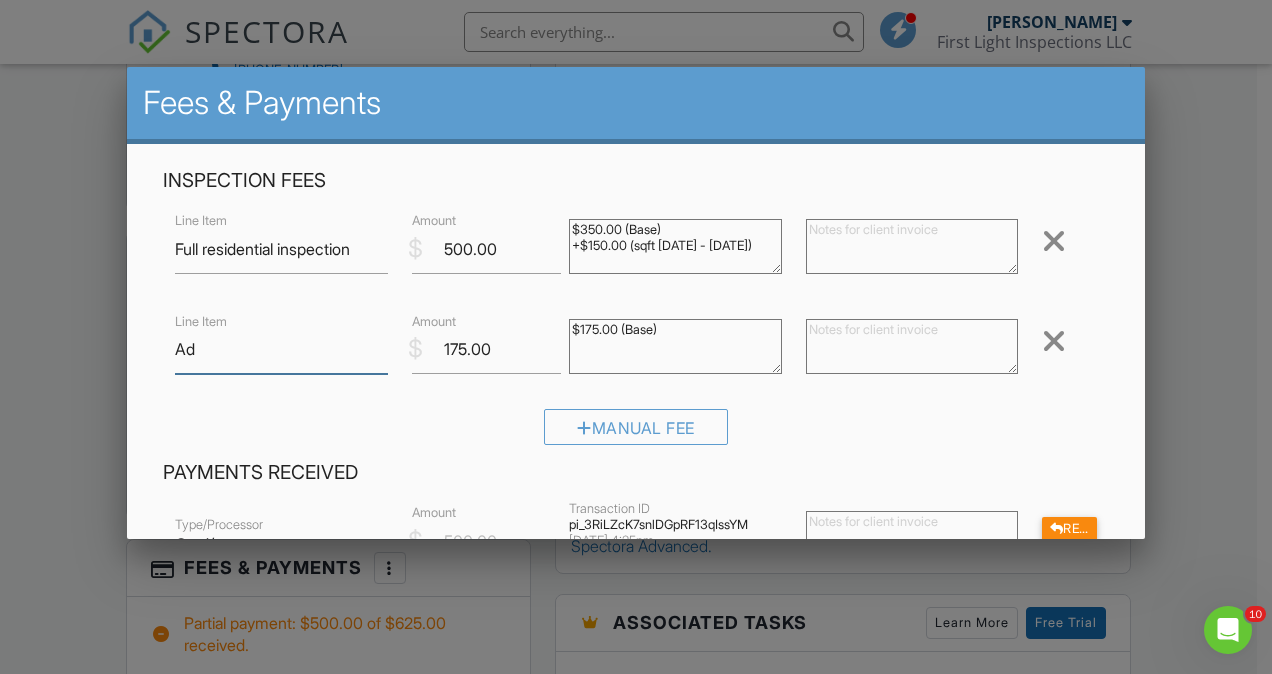 type on "A" 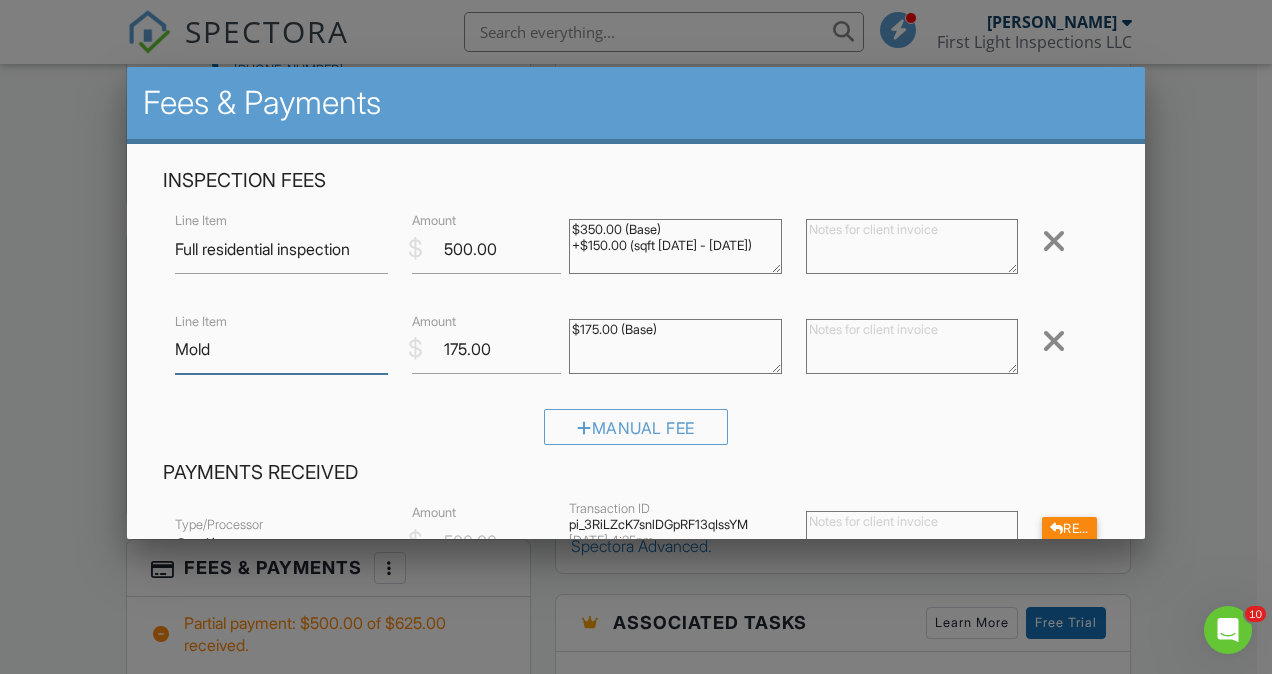 type on "Mold/Air Quality" 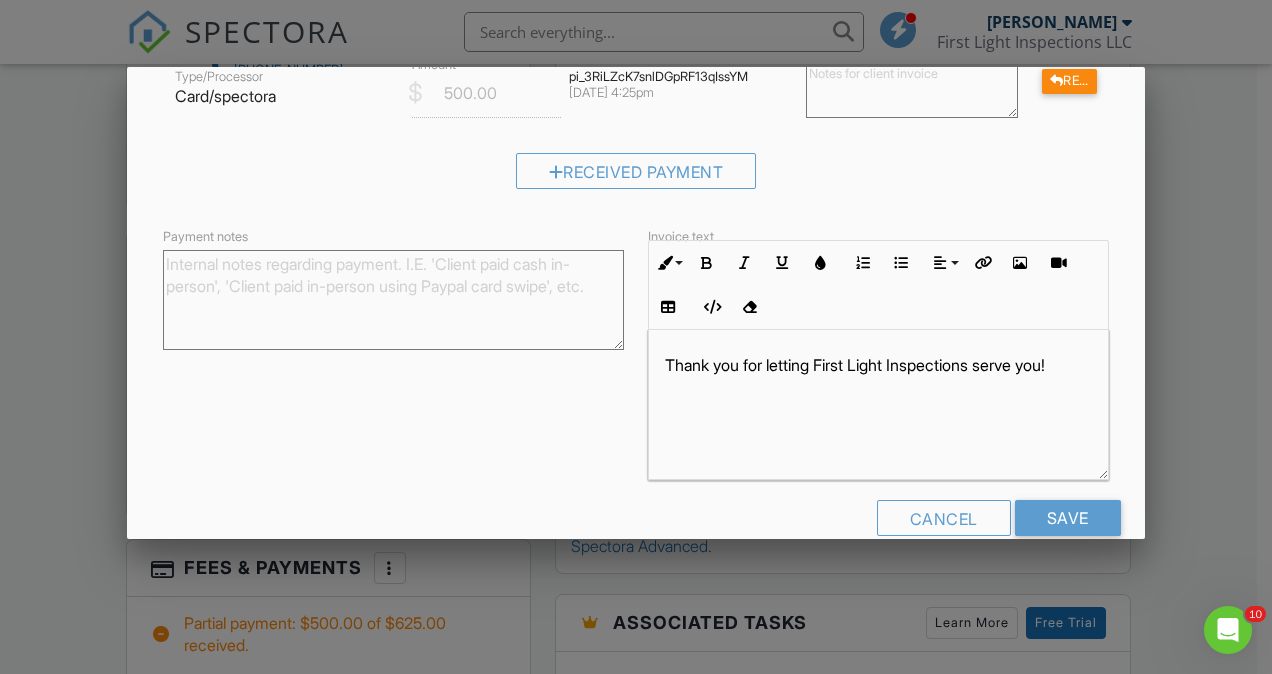 scroll, scrollTop: 483, scrollLeft: 0, axis: vertical 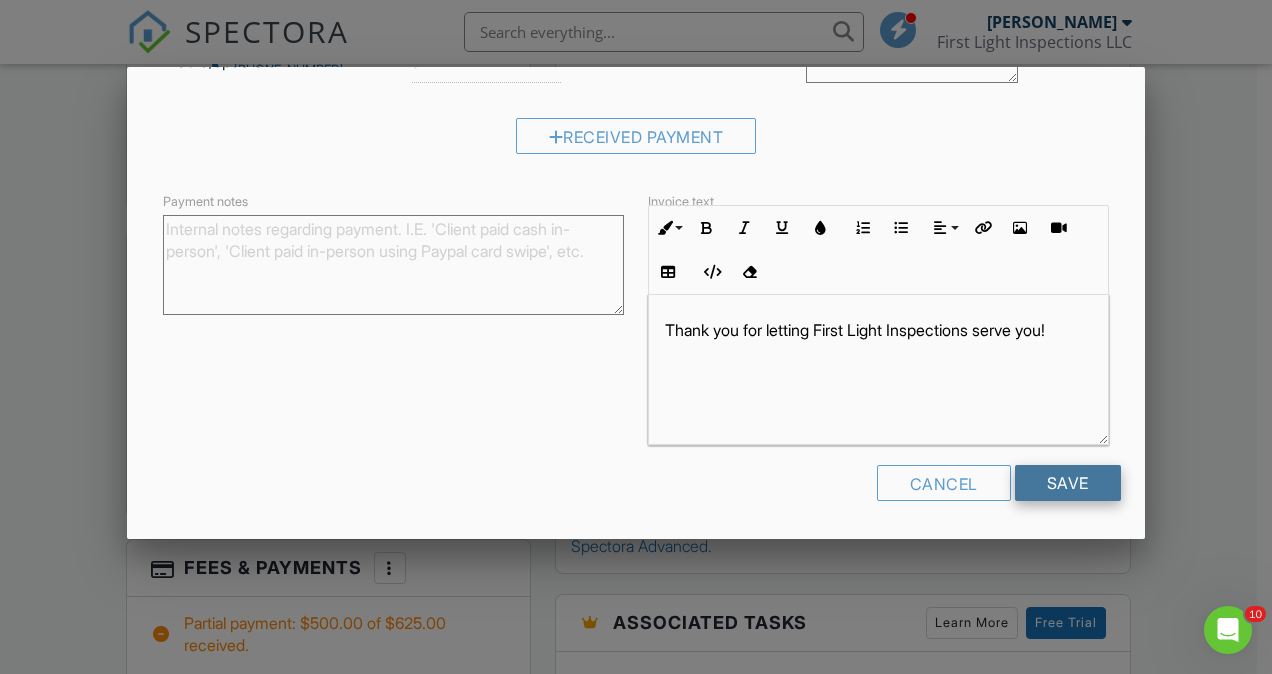 click on "Save" at bounding box center [1068, 483] 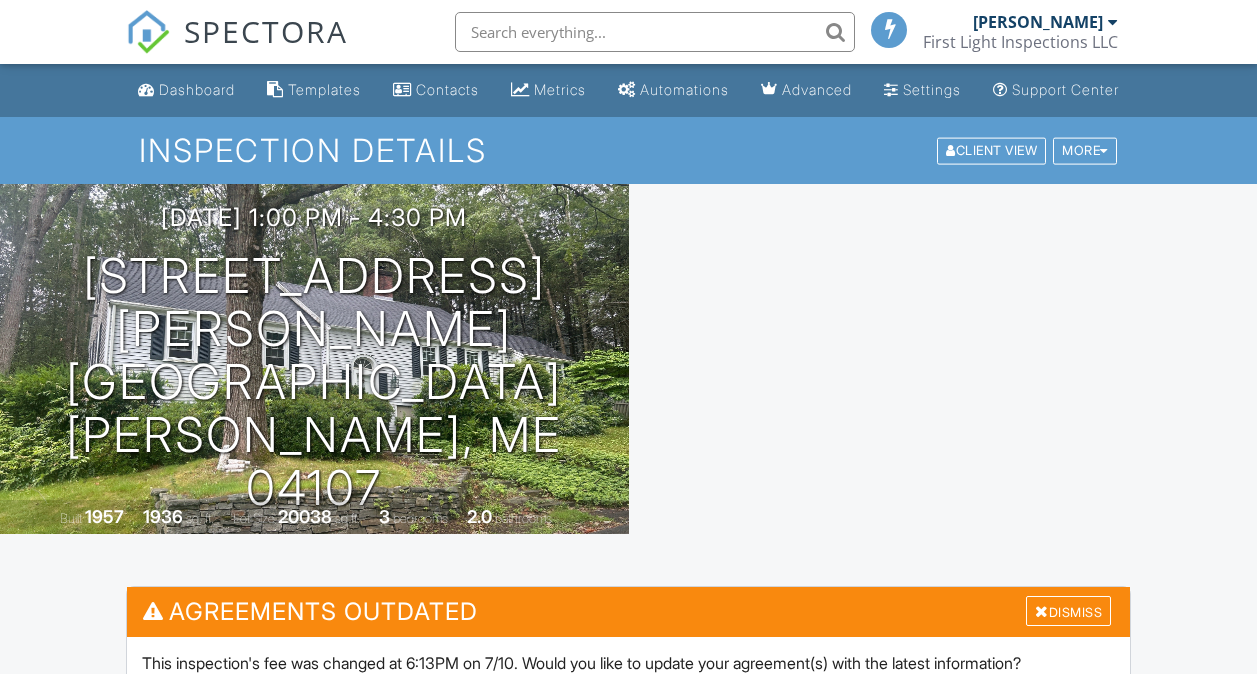 scroll, scrollTop: 0, scrollLeft: 0, axis: both 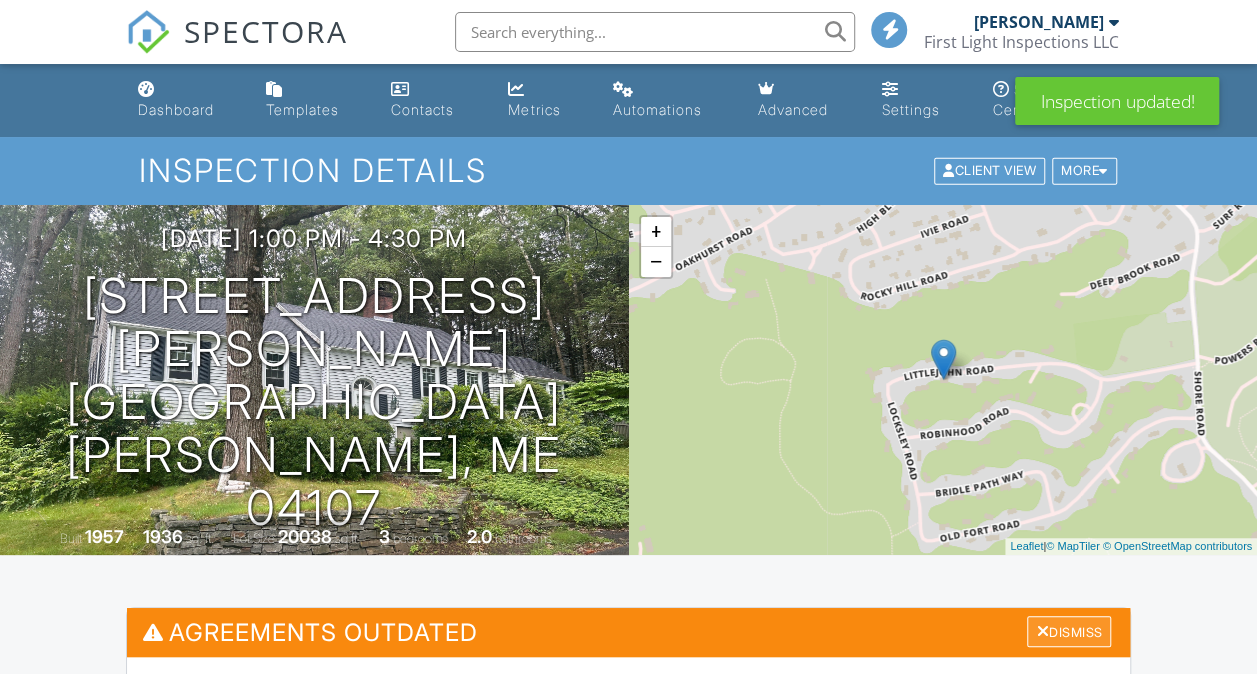 click on "Dismiss" at bounding box center (1069, 631) 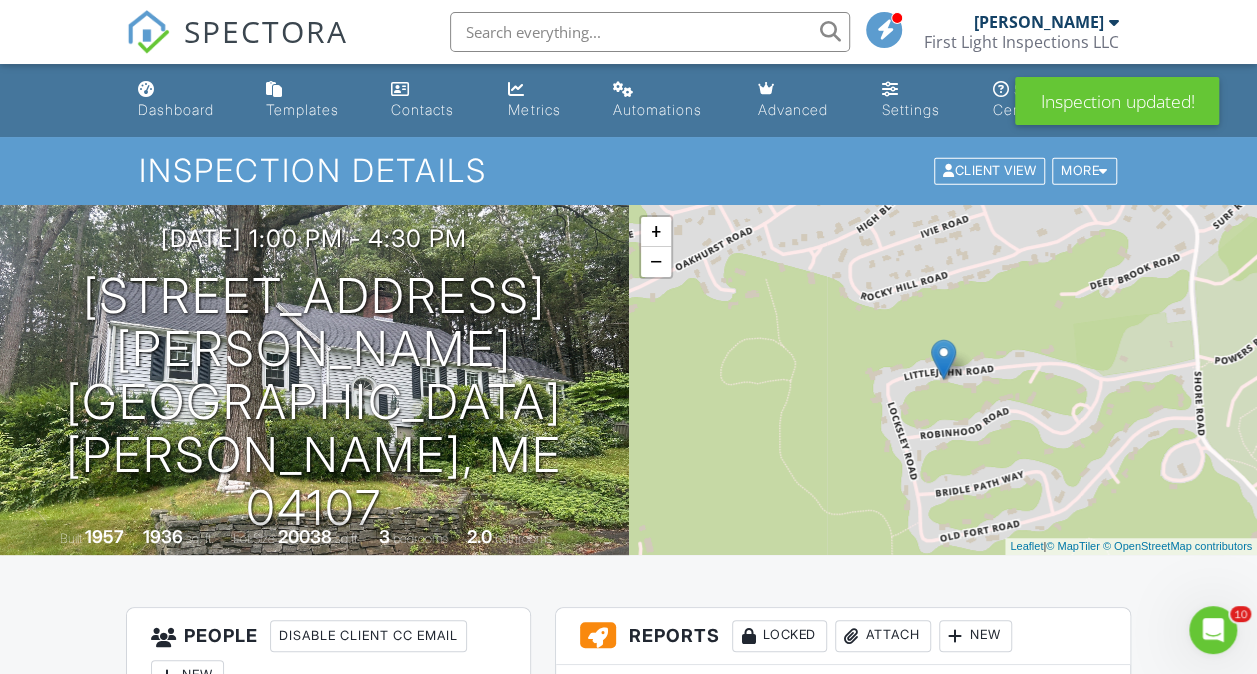 scroll, scrollTop: 0, scrollLeft: 0, axis: both 